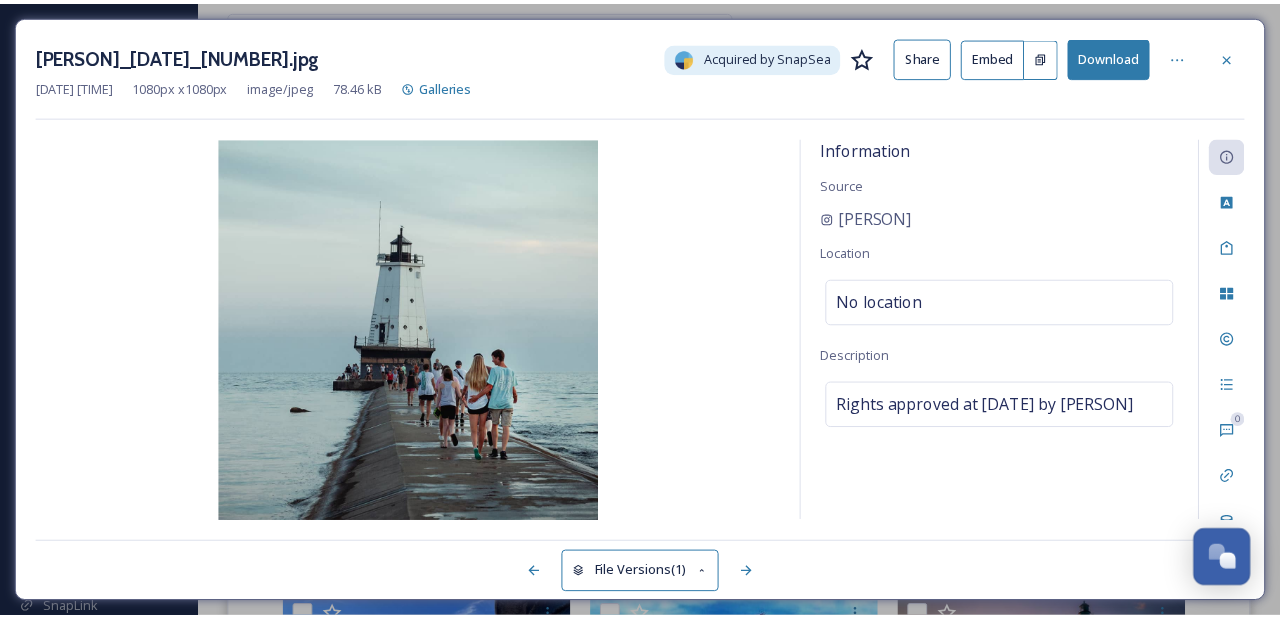 scroll, scrollTop: 1476, scrollLeft: 0, axis: vertical 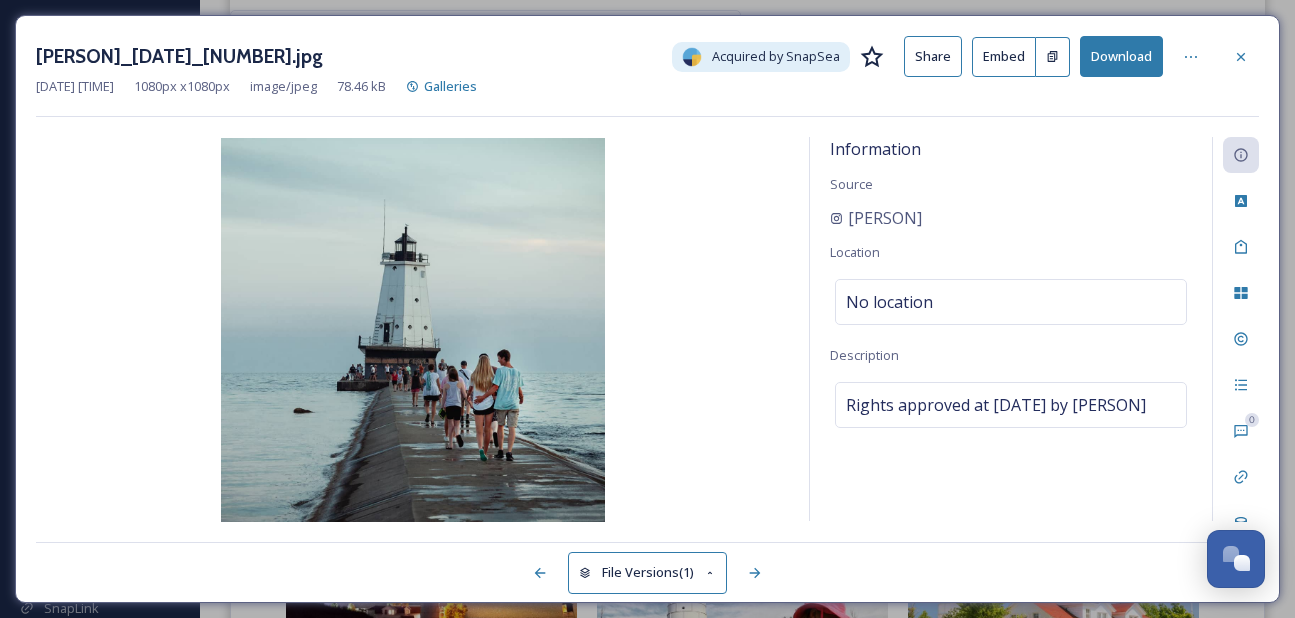 click 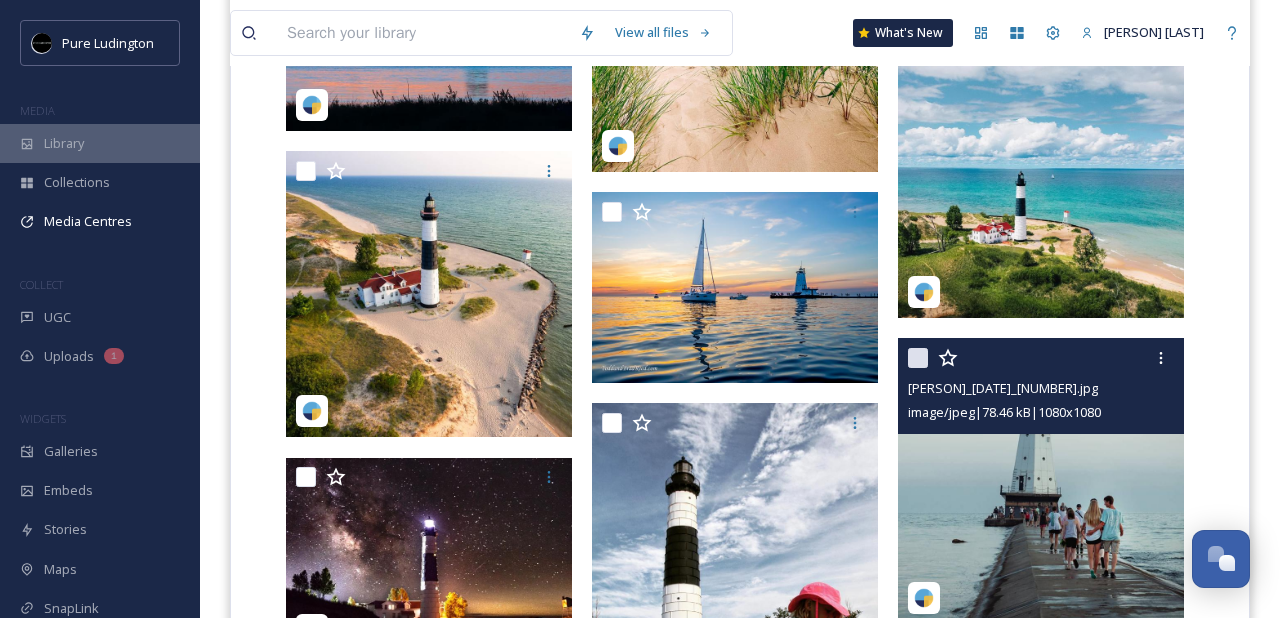 click on "Library" at bounding box center (100, 143) 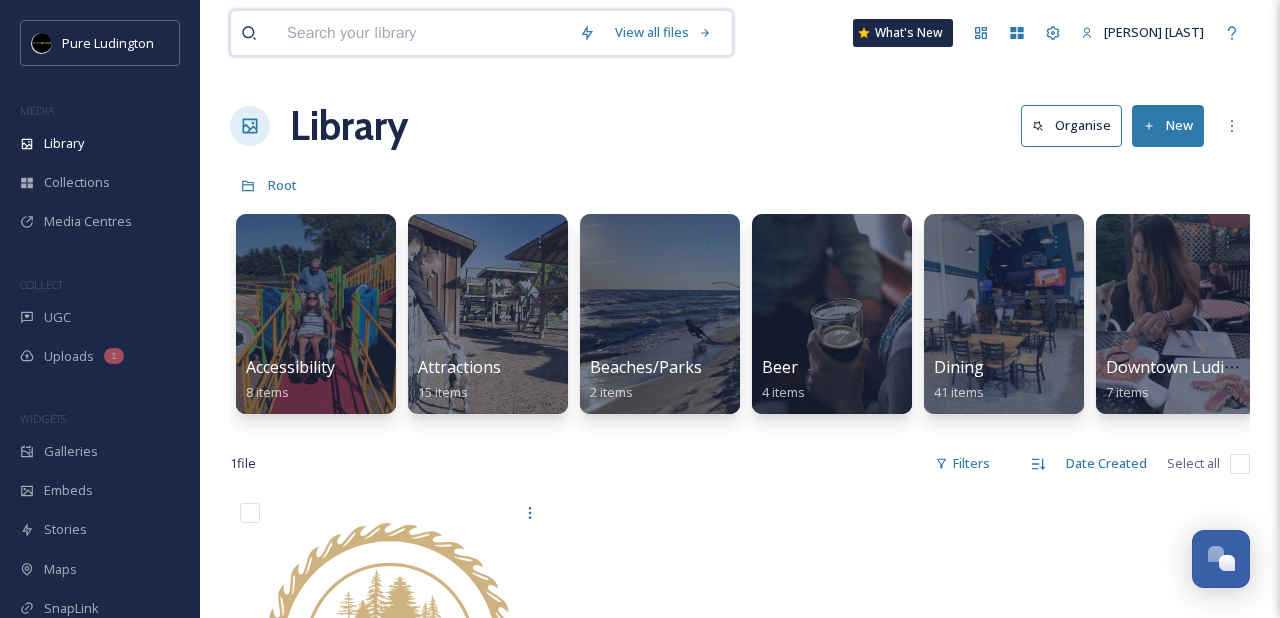 click at bounding box center (423, 33) 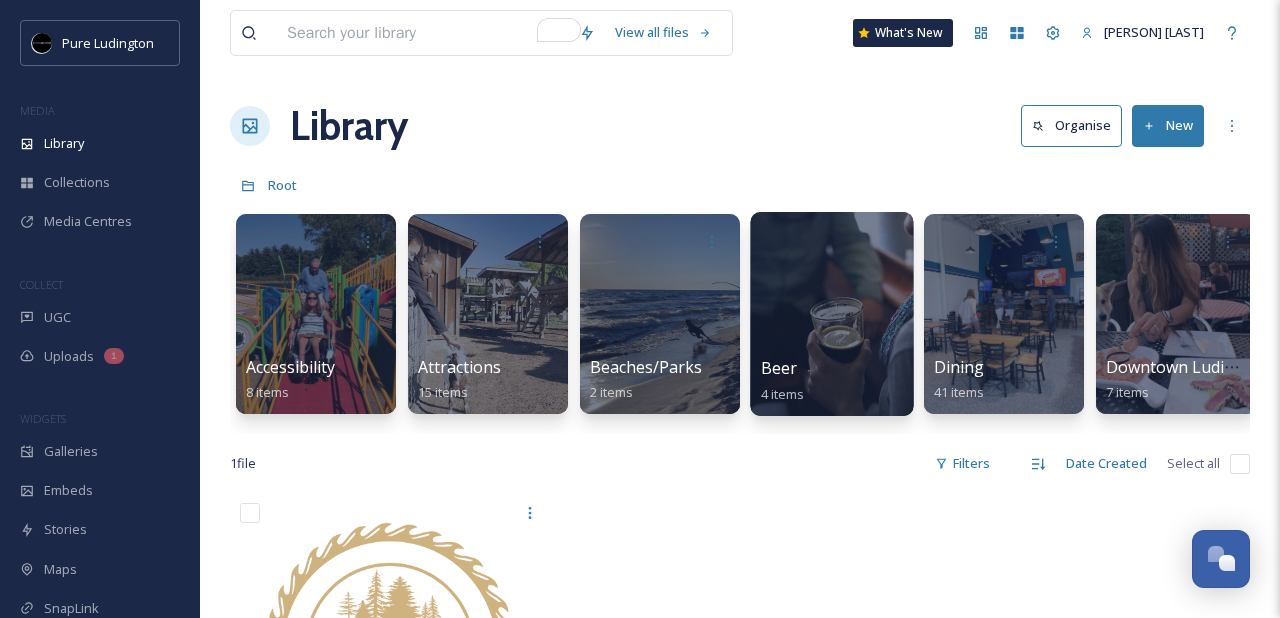 click at bounding box center (831, 314) 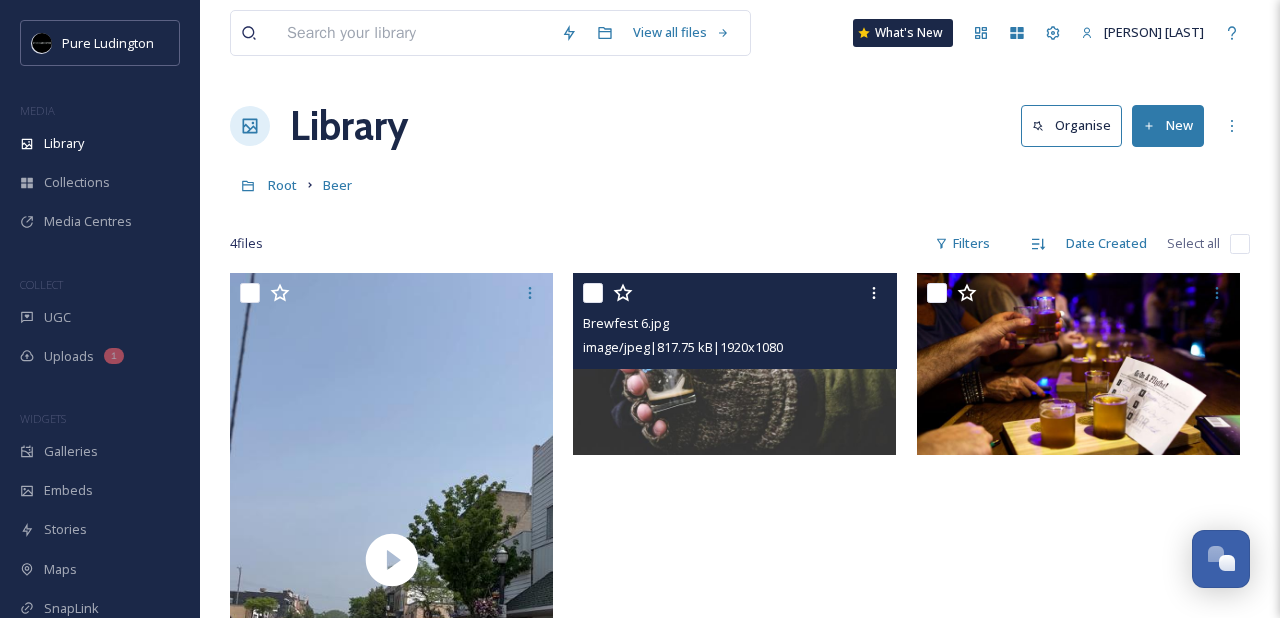 scroll, scrollTop: 0, scrollLeft: 0, axis: both 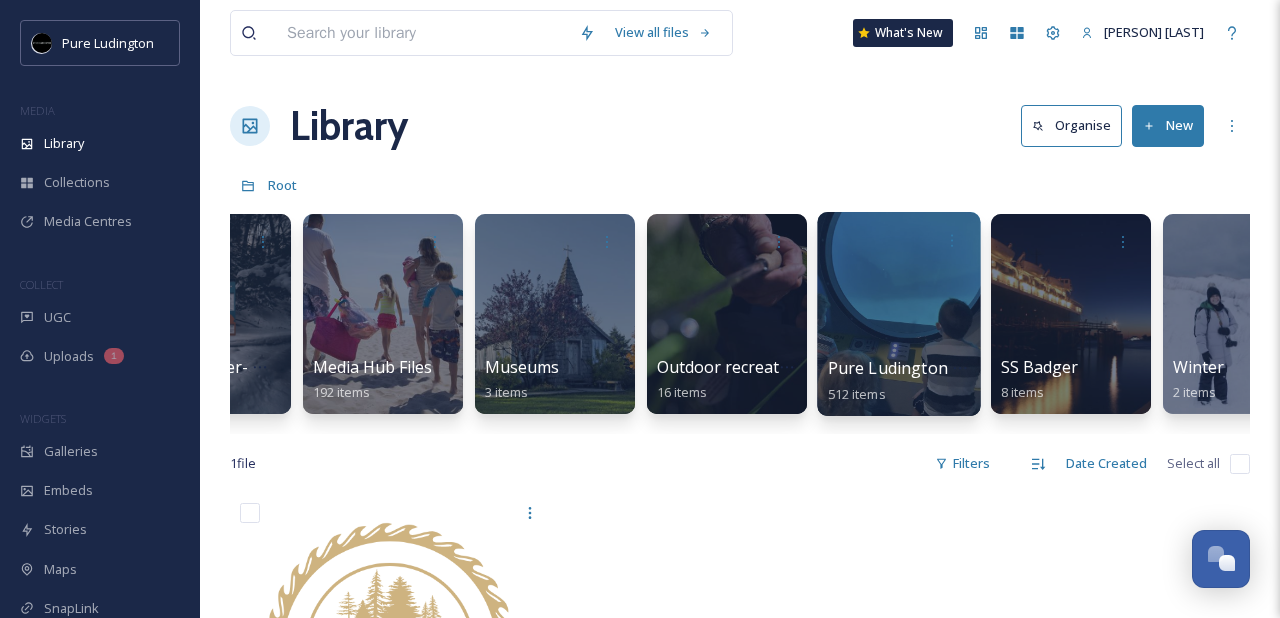 click on "Pure Ludington Assets" at bounding box center (915, 368) 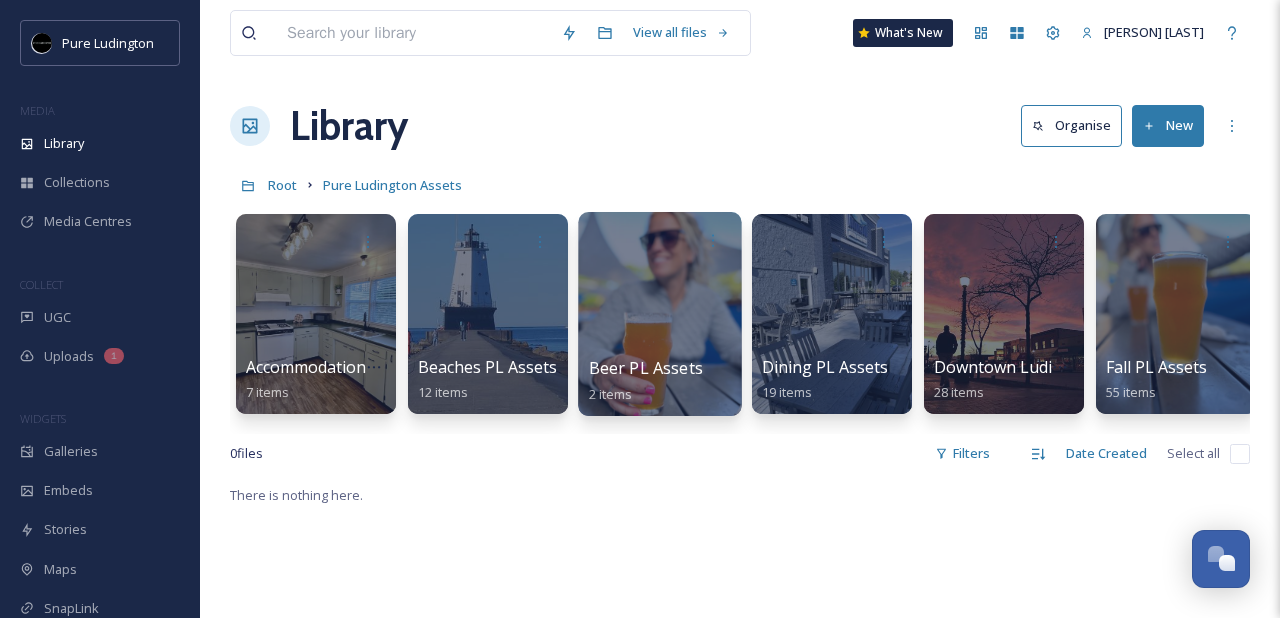 click at bounding box center [659, 314] 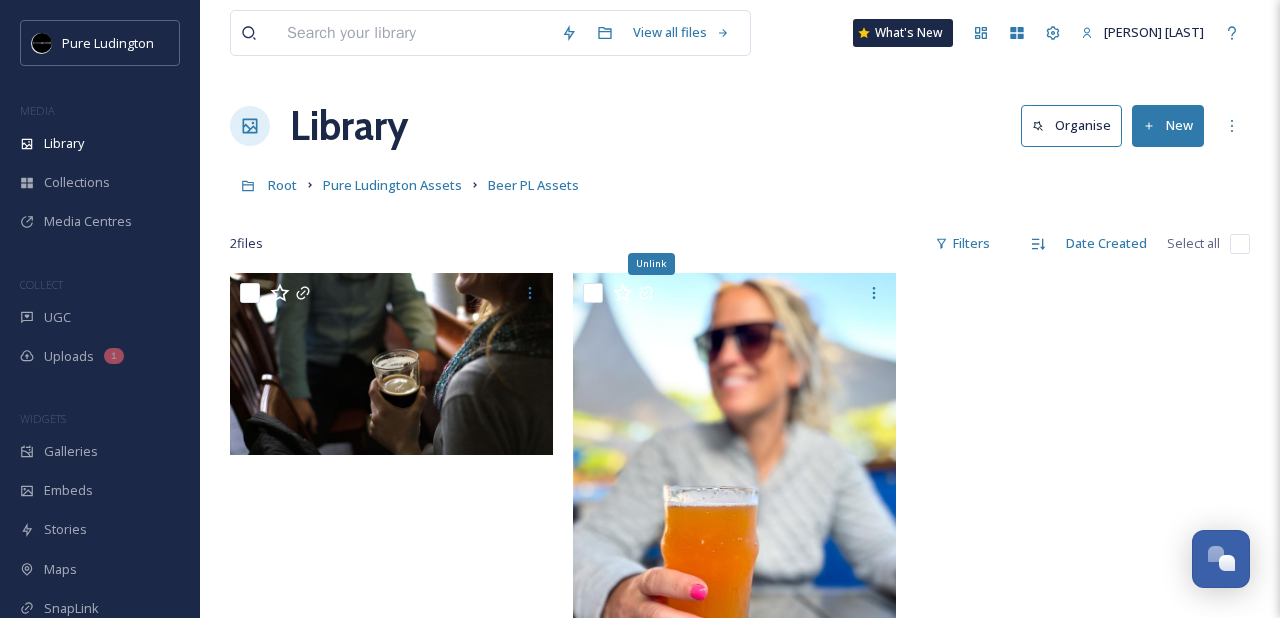 click on "Root Pure Ludington Assets  Beer PL Assets" at bounding box center (740, 185) 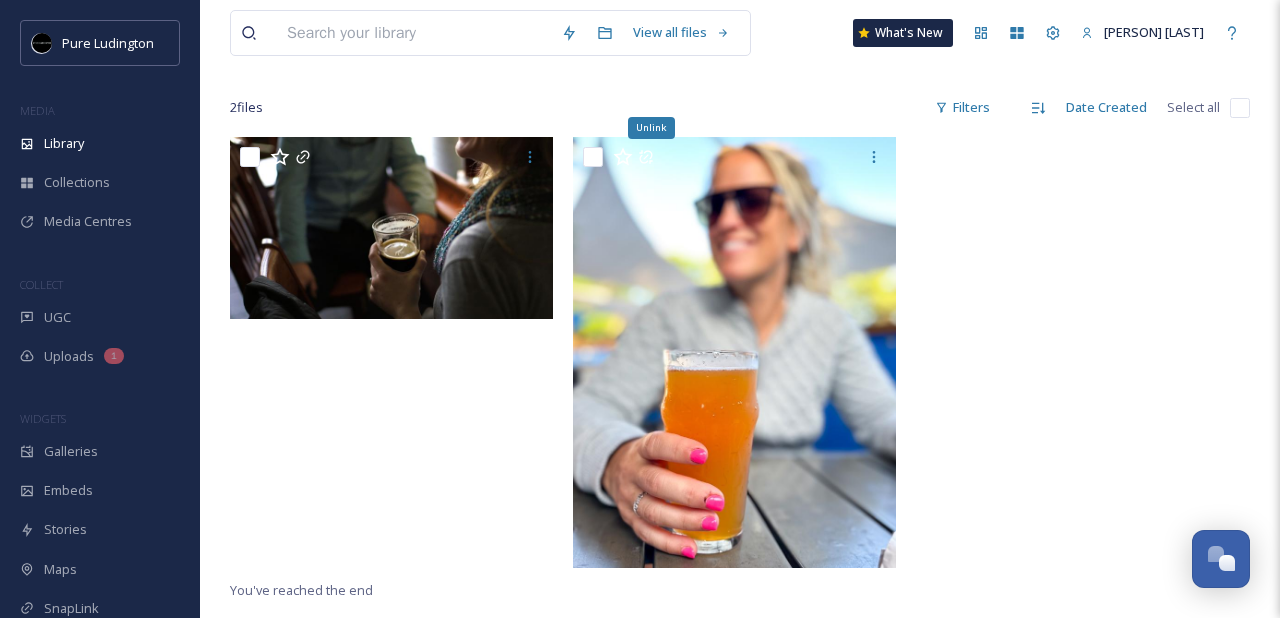 scroll, scrollTop: 138, scrollLeft: 0, axis: vertical 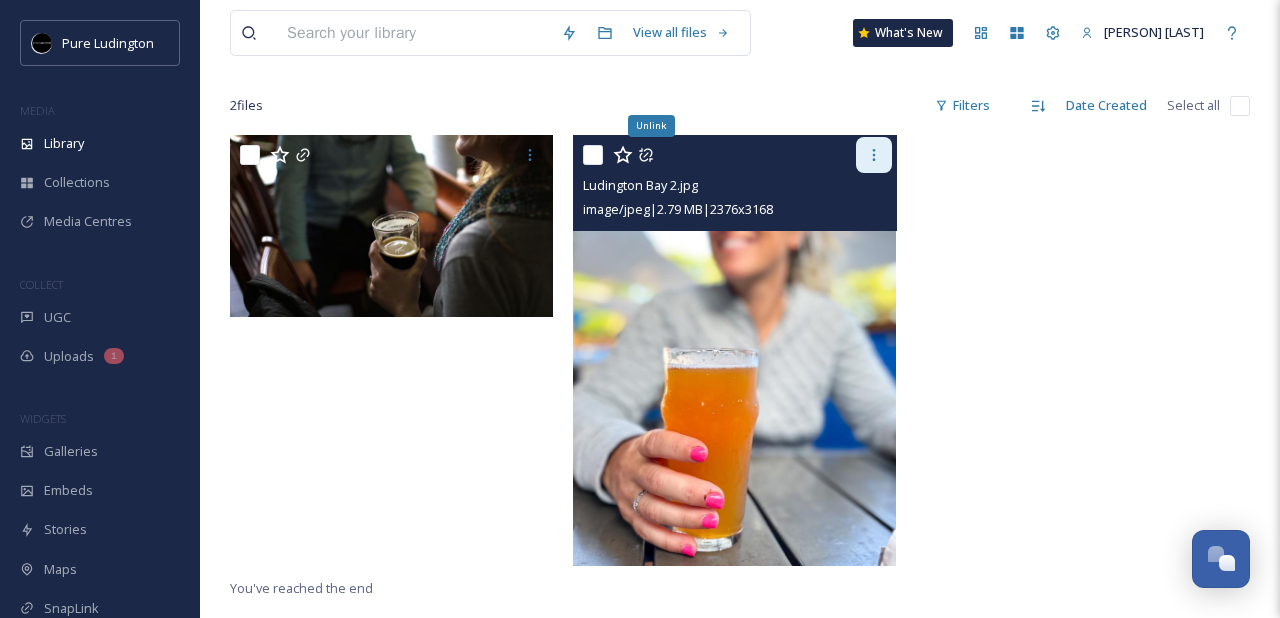 click at bounding box center (874, 155) 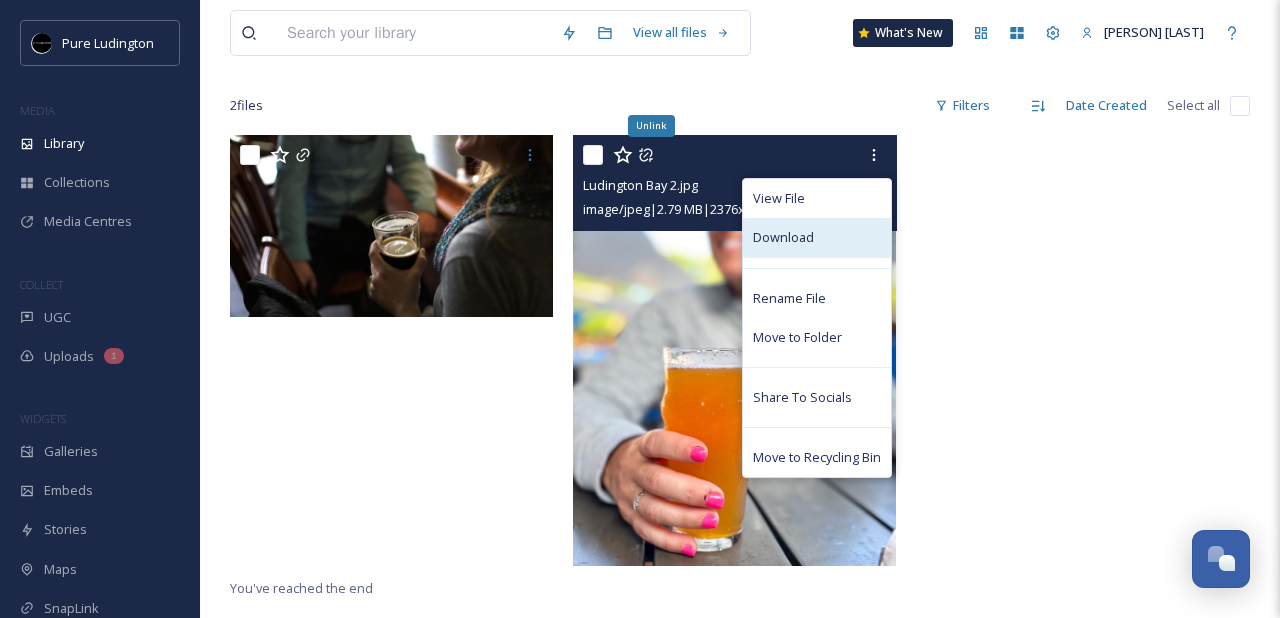 click on "Download" at bounding box center (783, 237) 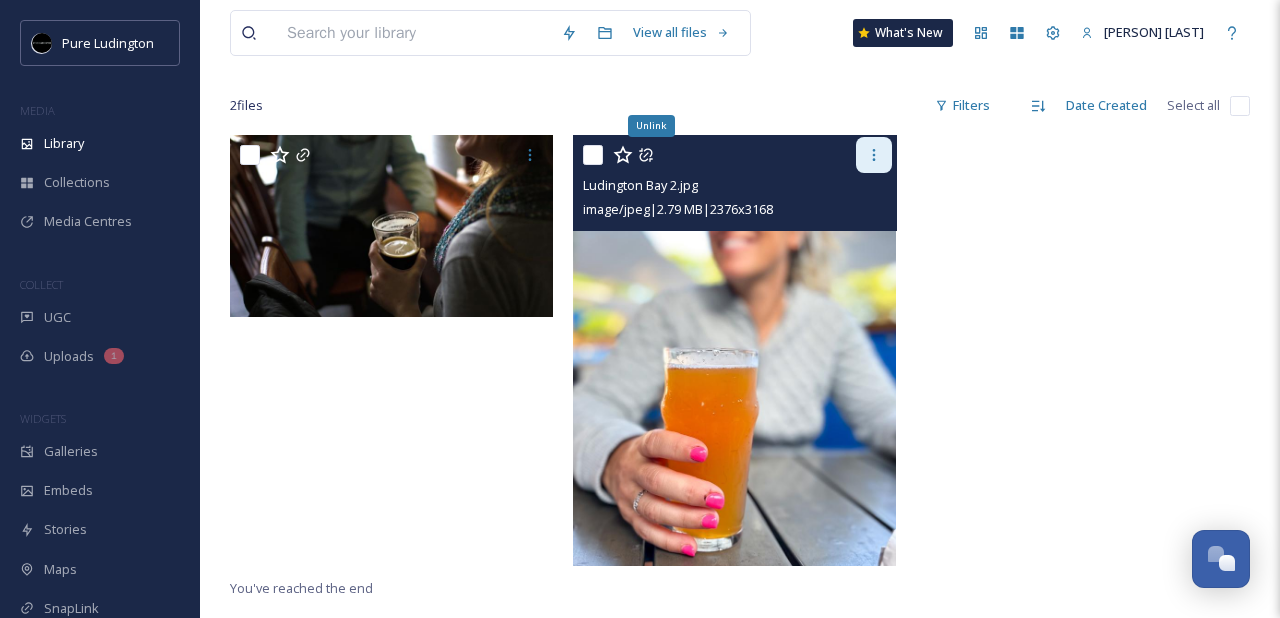 click 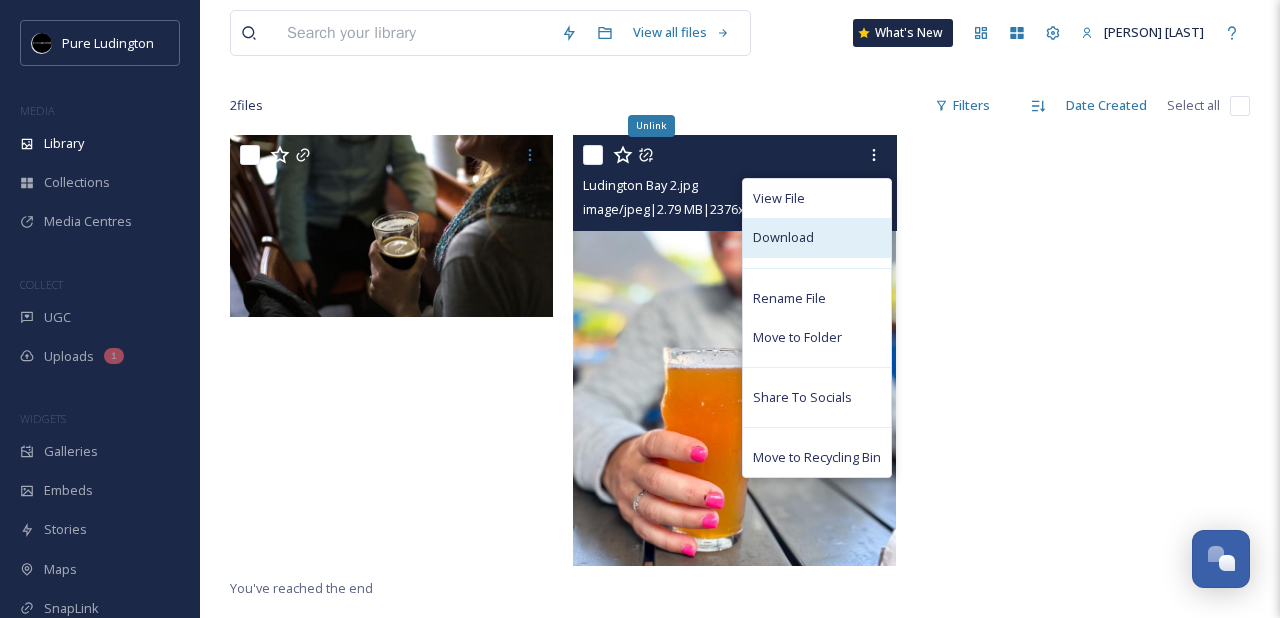 click on "Download" at bounding box center (817, 237) 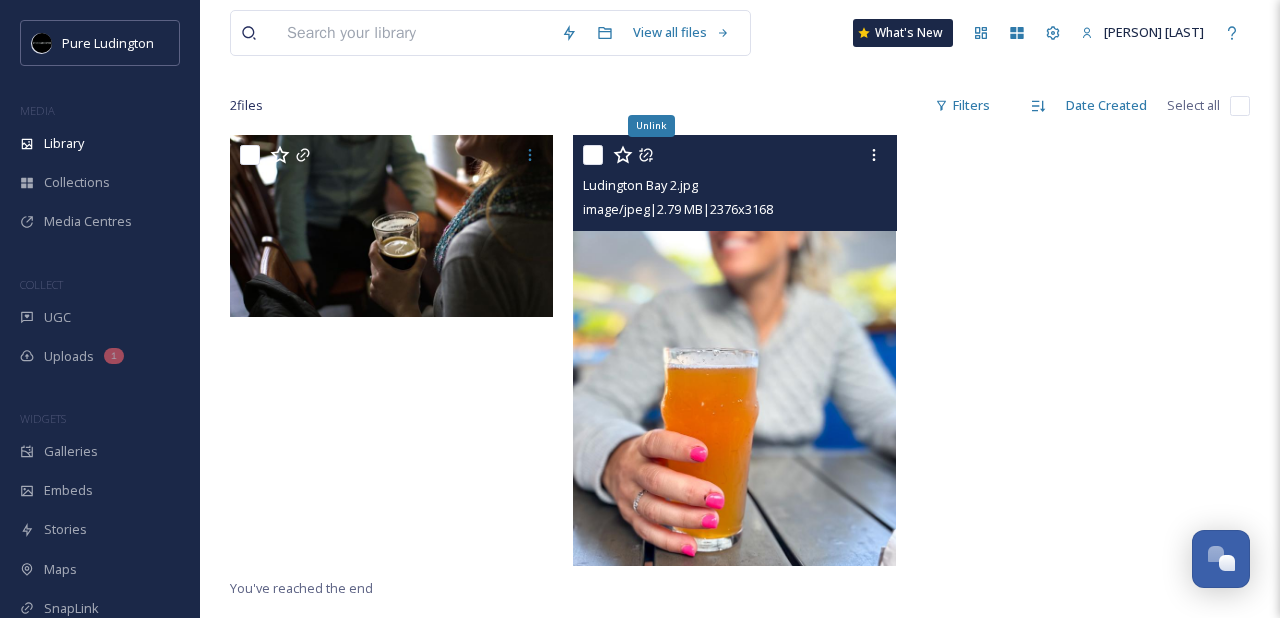 click at bounding box center (734, 350) 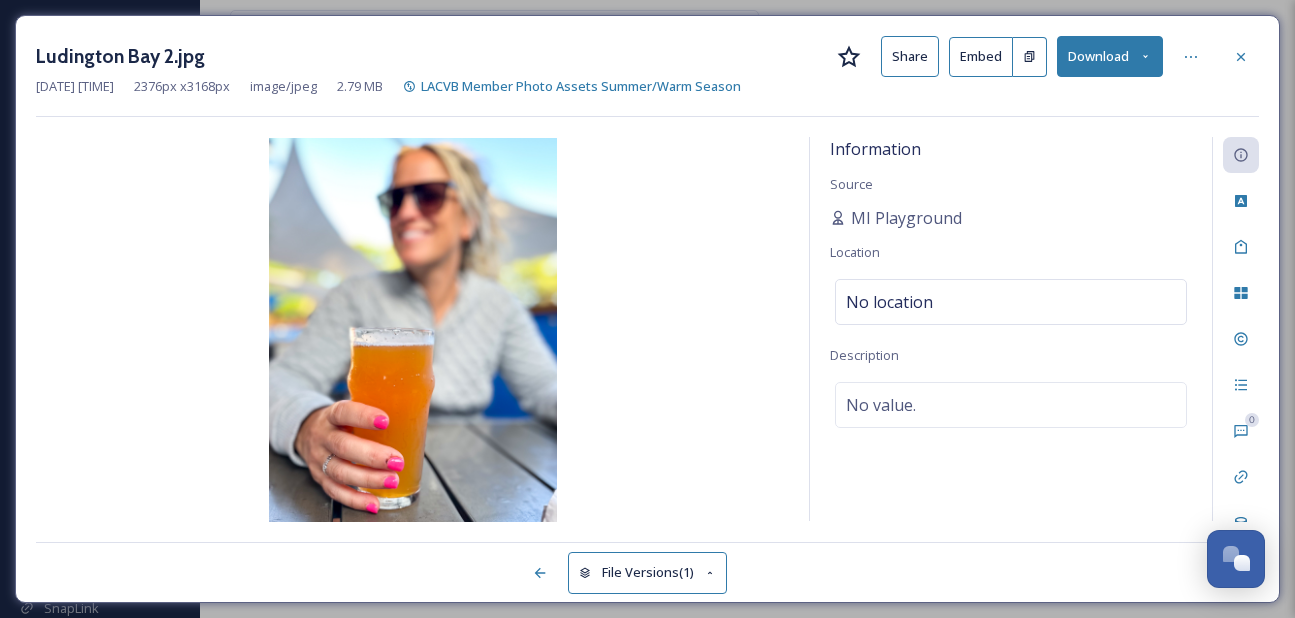 click on "Download" at bounding box center [1110, 56] 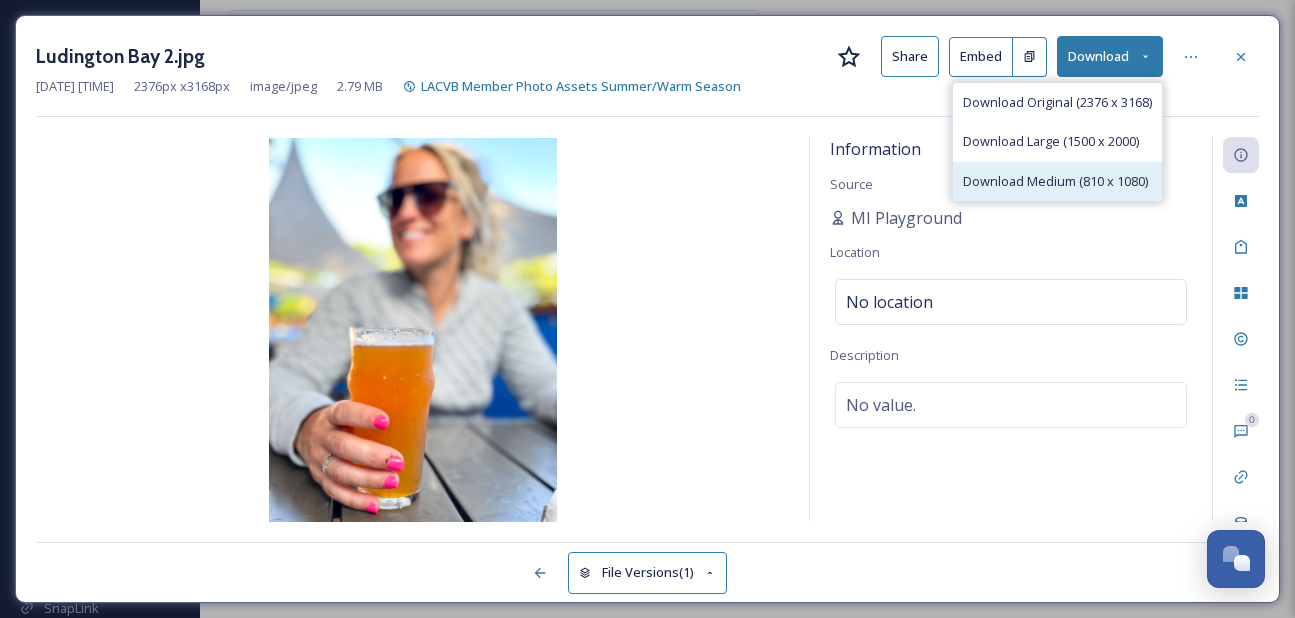 click on "Download Medium (810 x 1080)" at bounding box center (1057, 181) 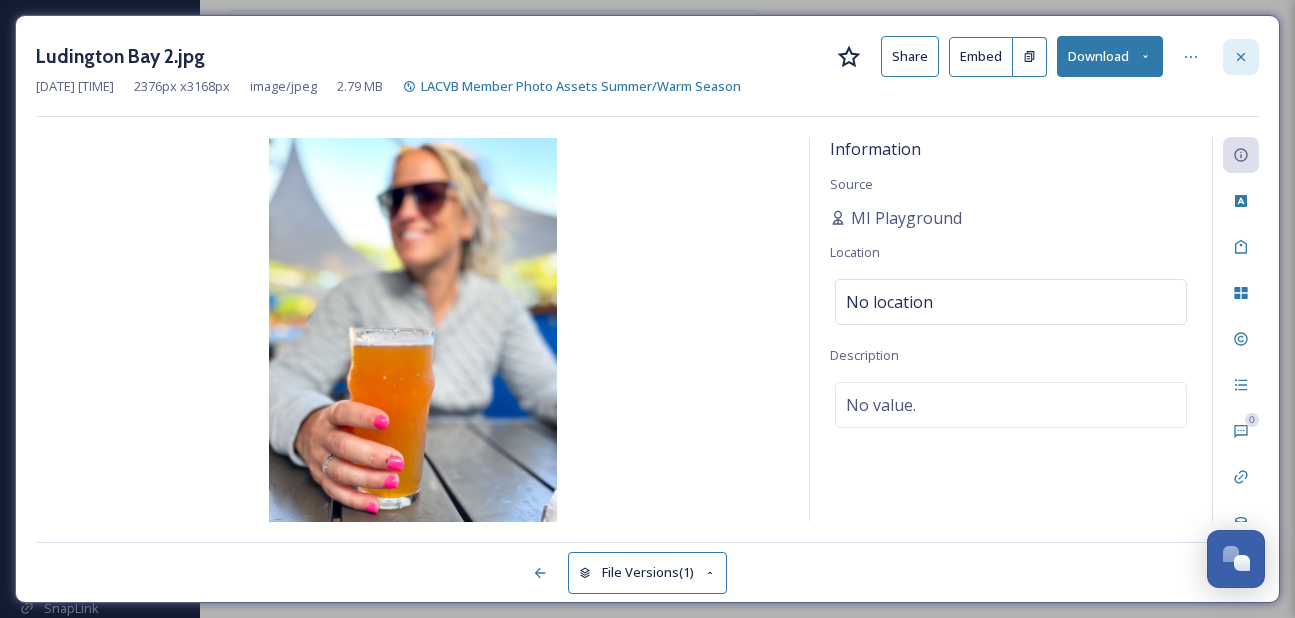 click at bounding box center [1241, 57] 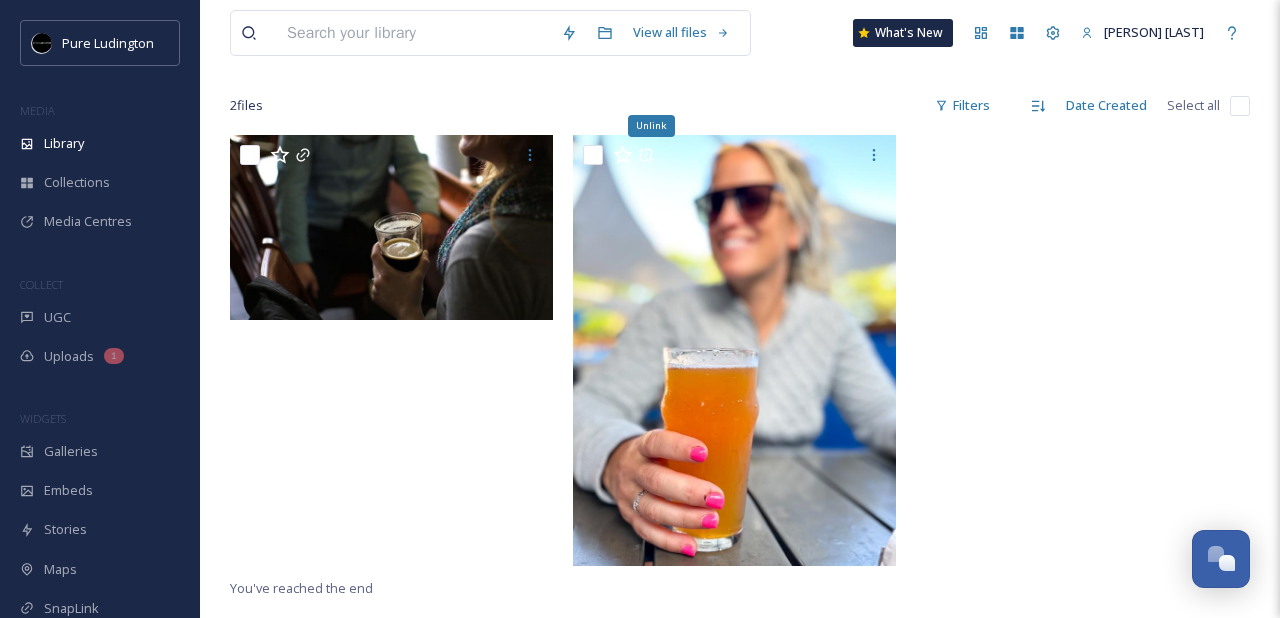 click at bounding box center [396, 355] 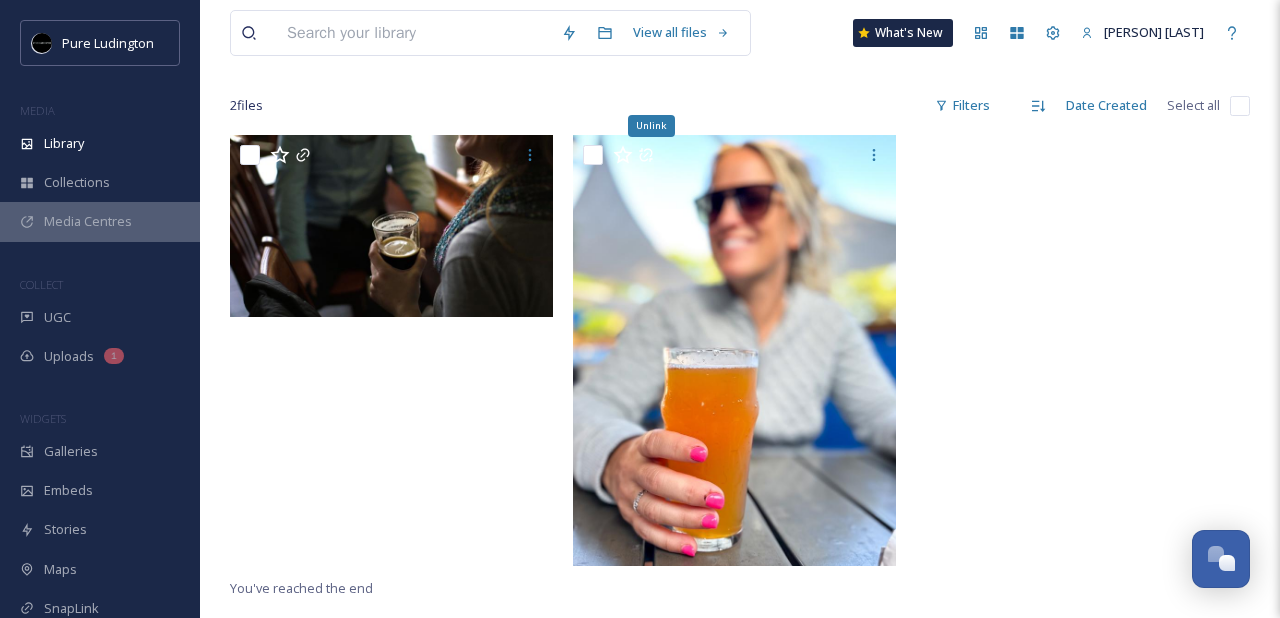 click on "Media Centres" at bounding box center (100, 221) 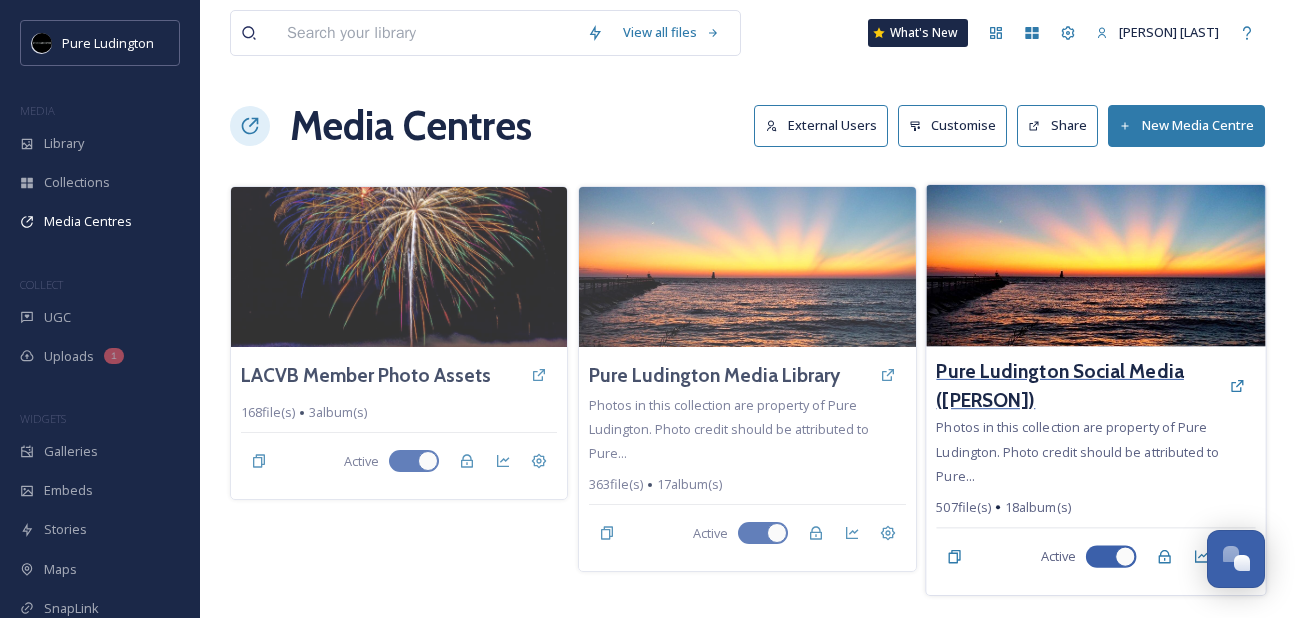 click on "Pure Ludington Social Media ([PERSON])" at bounding box center (1077, 386) 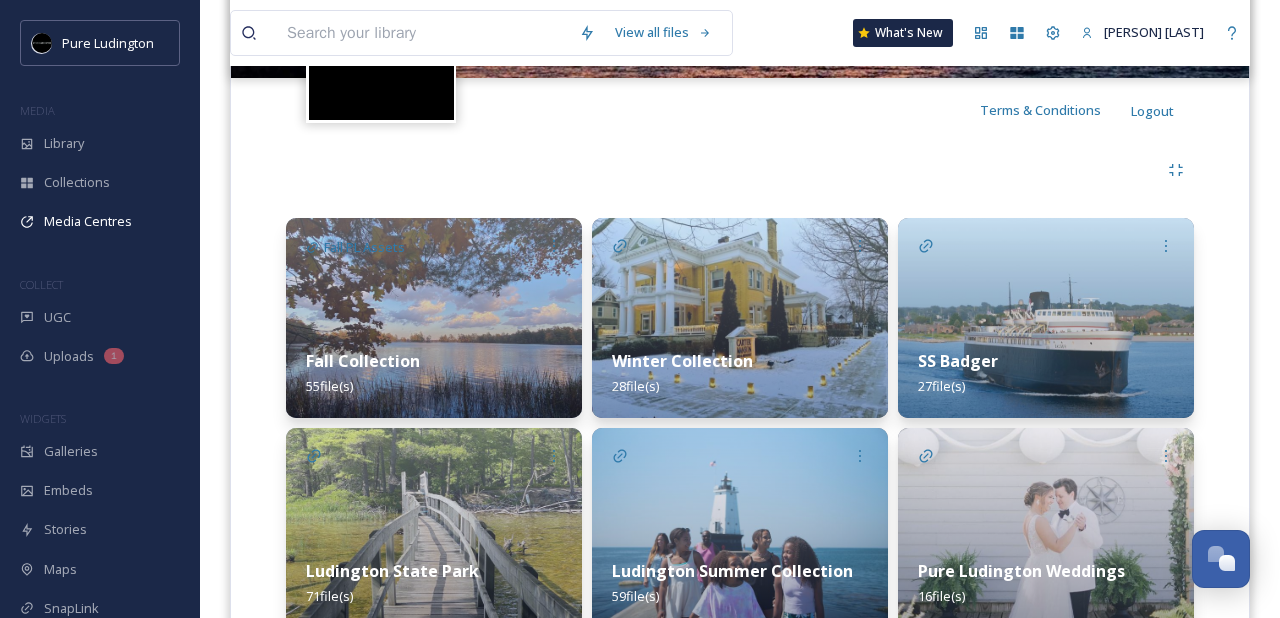 scroll, scrollTop: 645, scrollLeft: 0, axis: vertical 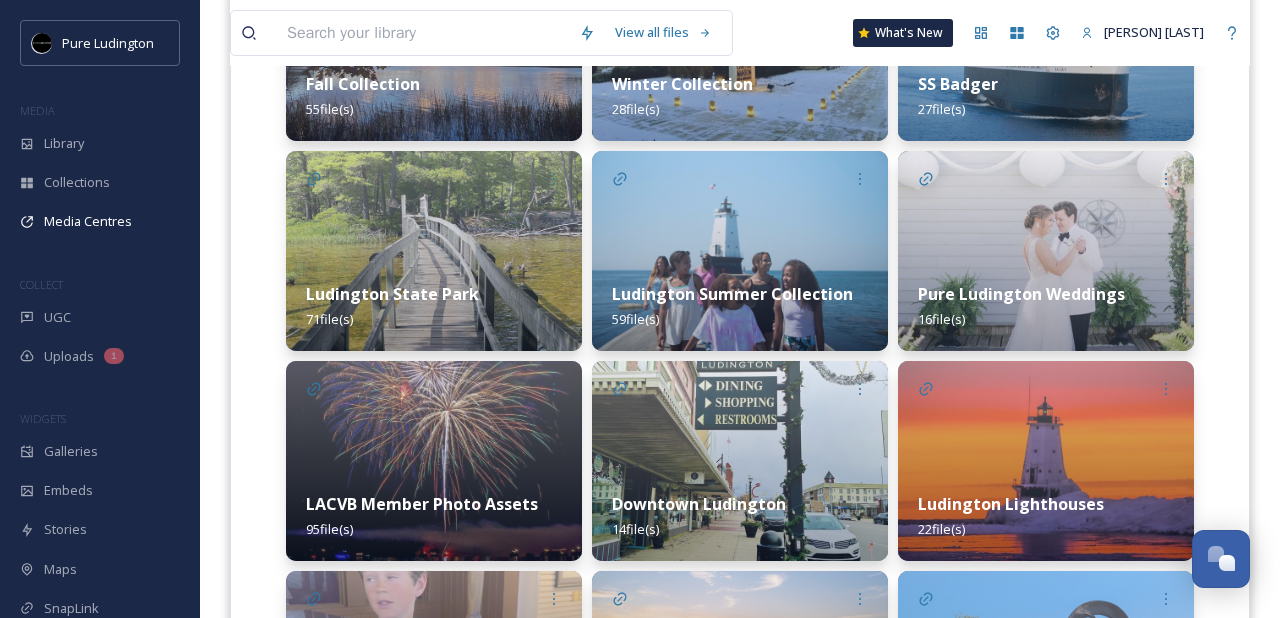 click at bounding box center [1046, 461] 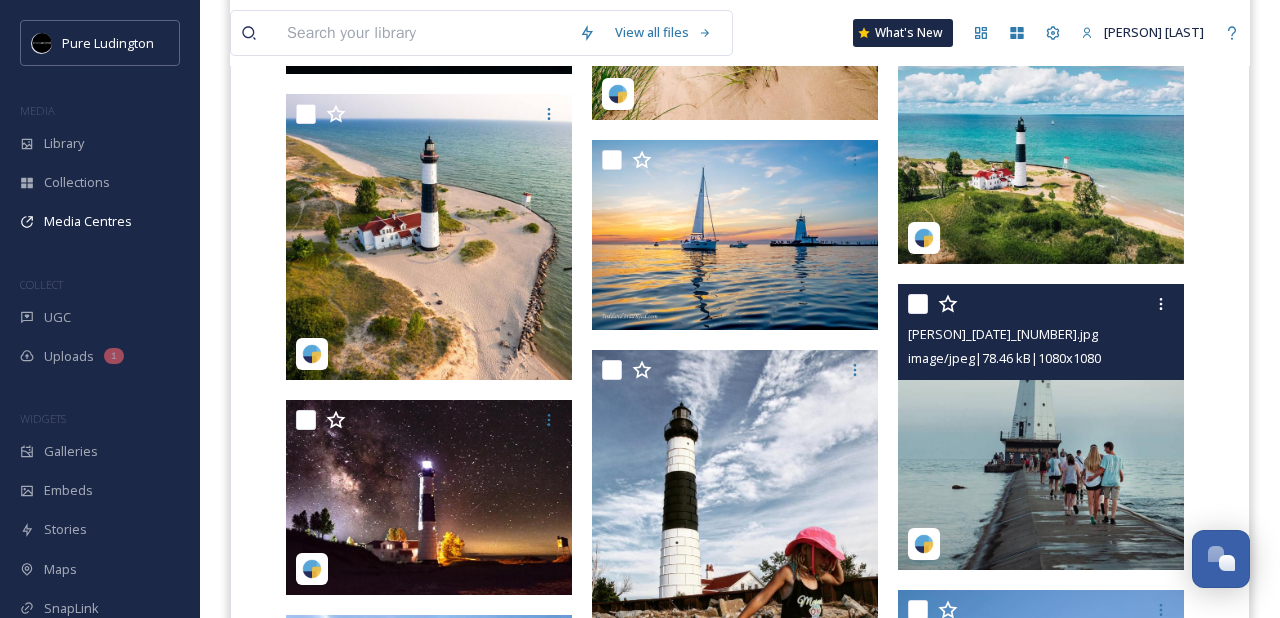 scroll, scrollTop: 1554, scrollLeft: 0, axis: vertical 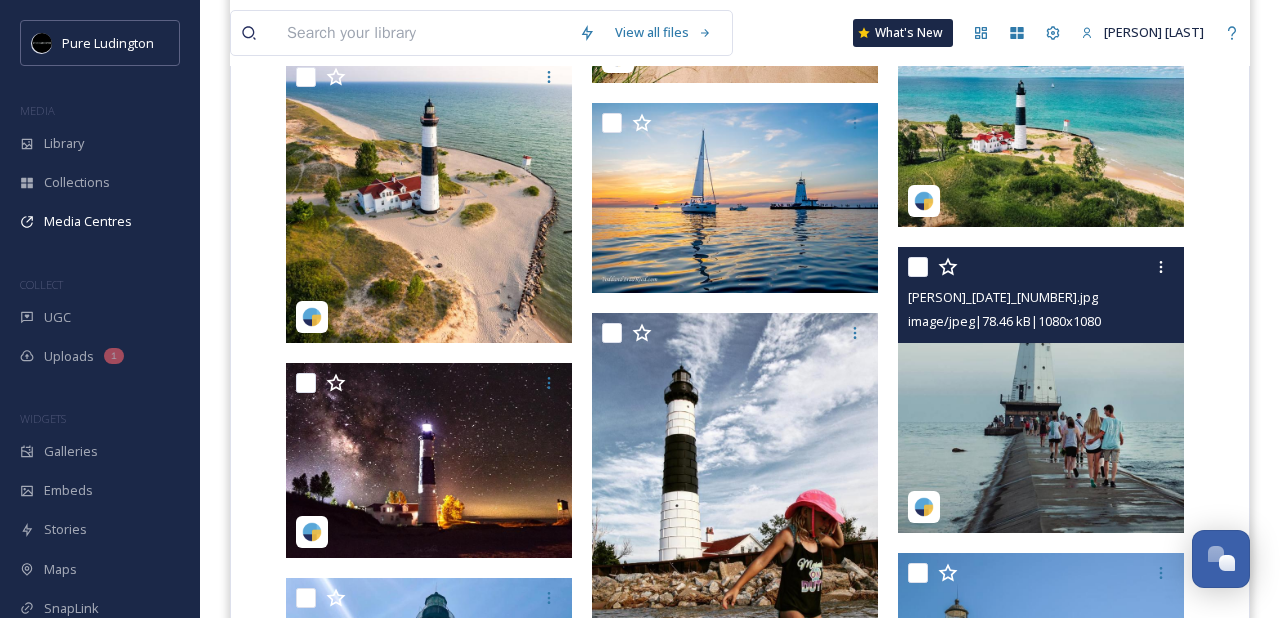 click at bounding box center (1041, 390) 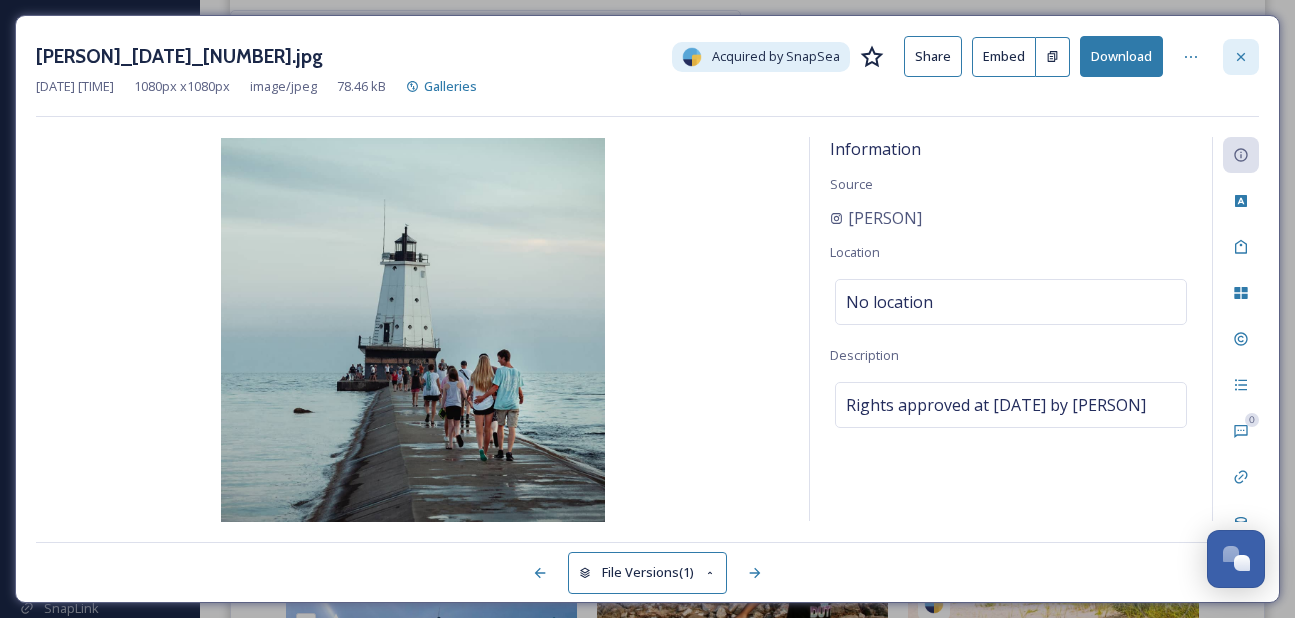 click 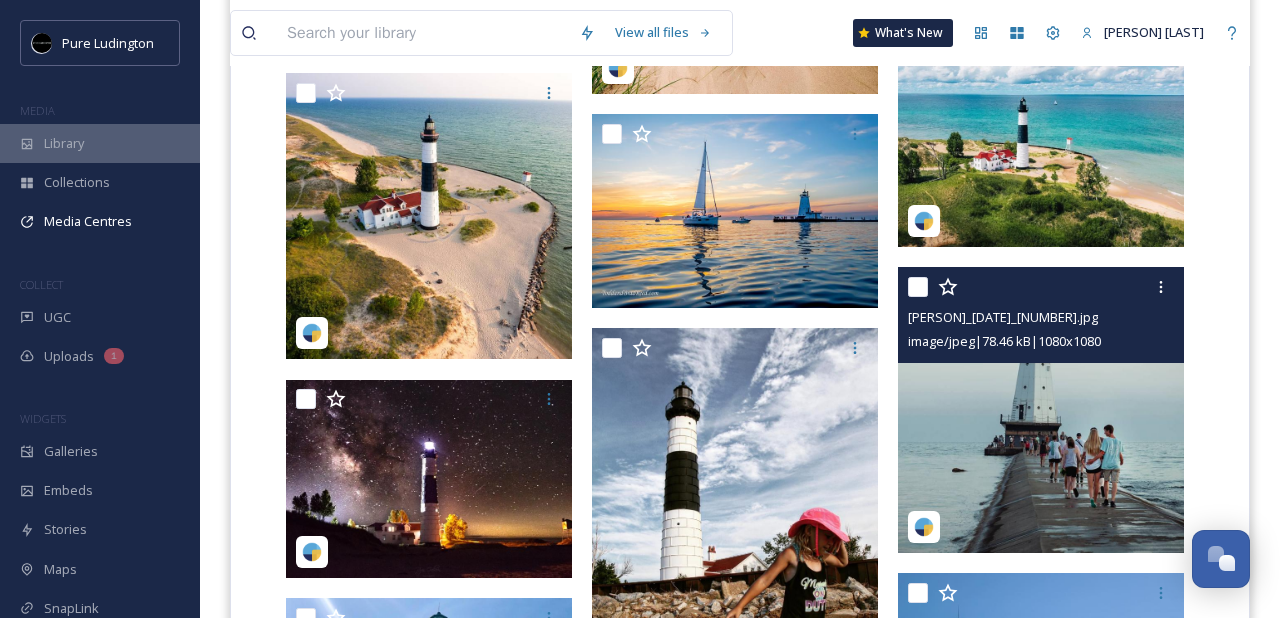 click on "Library" at bounding box center [64, 143] 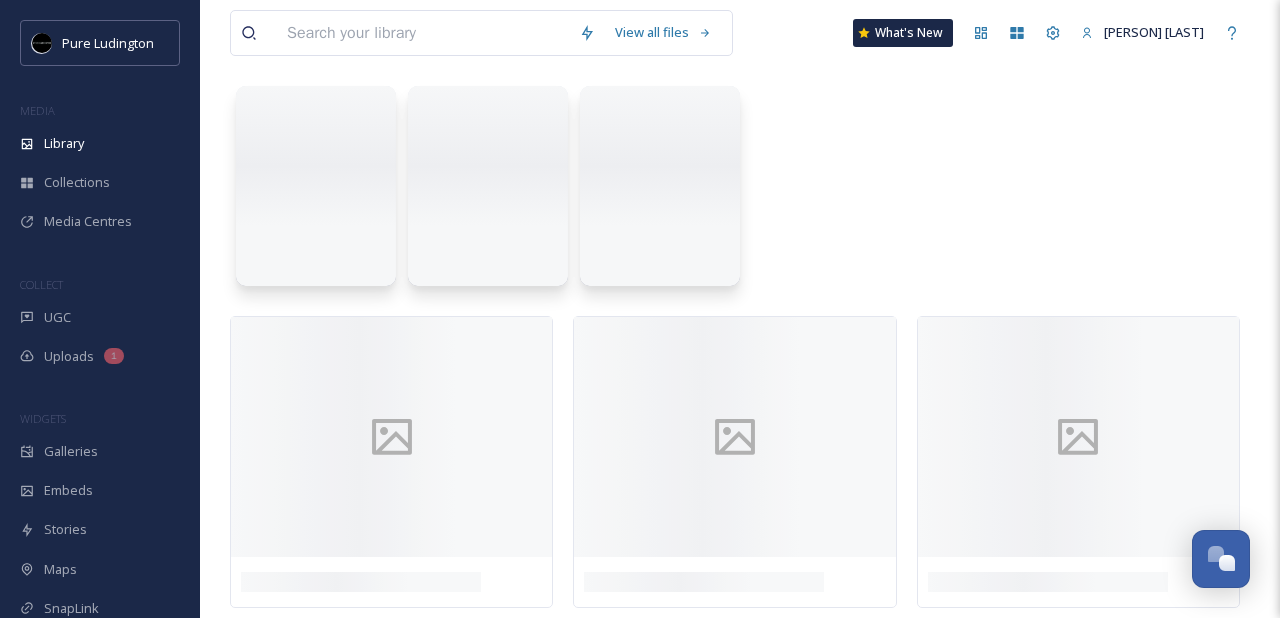 scroll, scrollTop: 0, scrollLeft: 0, axis: both 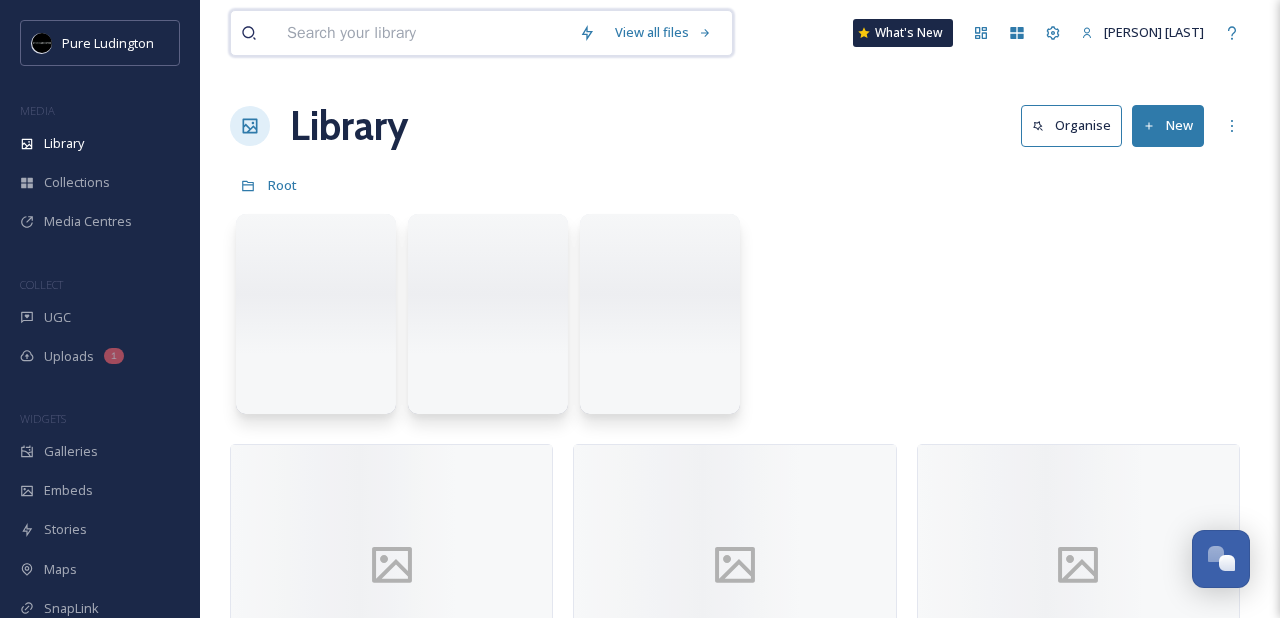 click at bounding box center [423, 33] 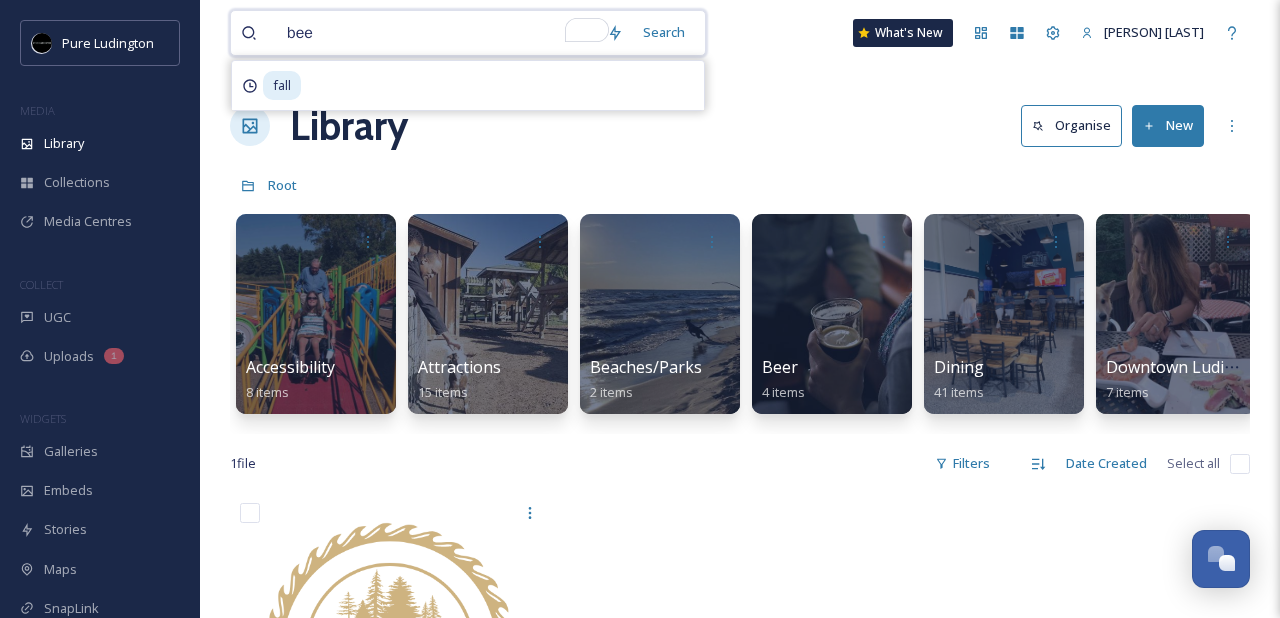 type on "beer" 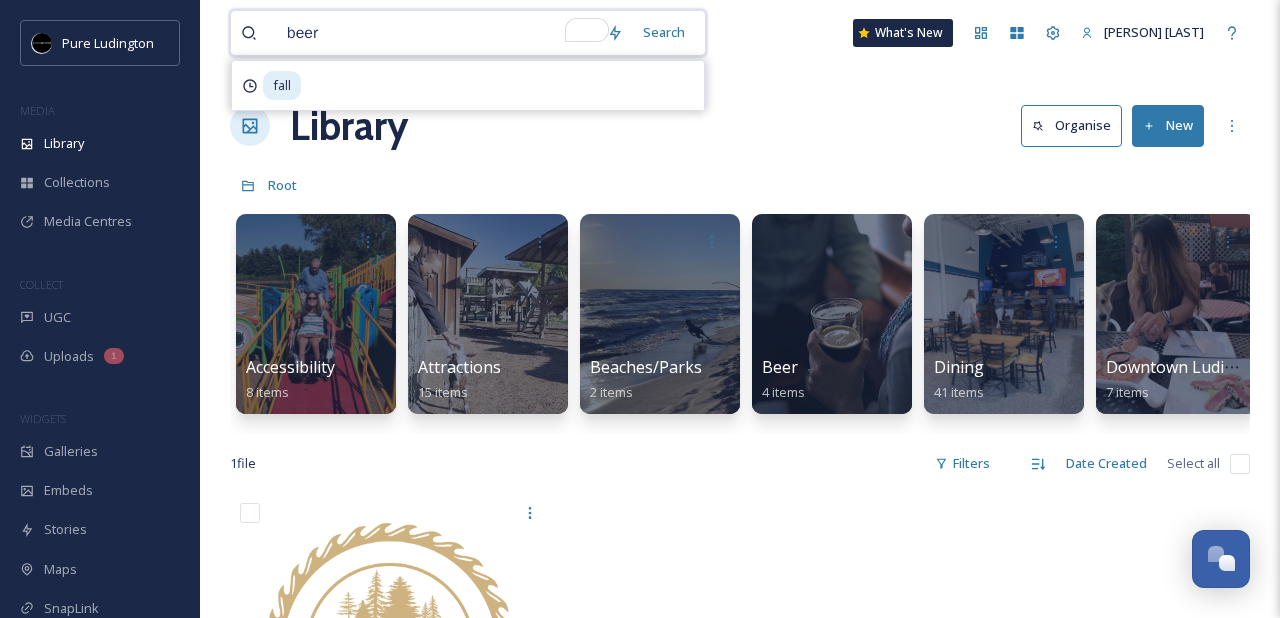 type 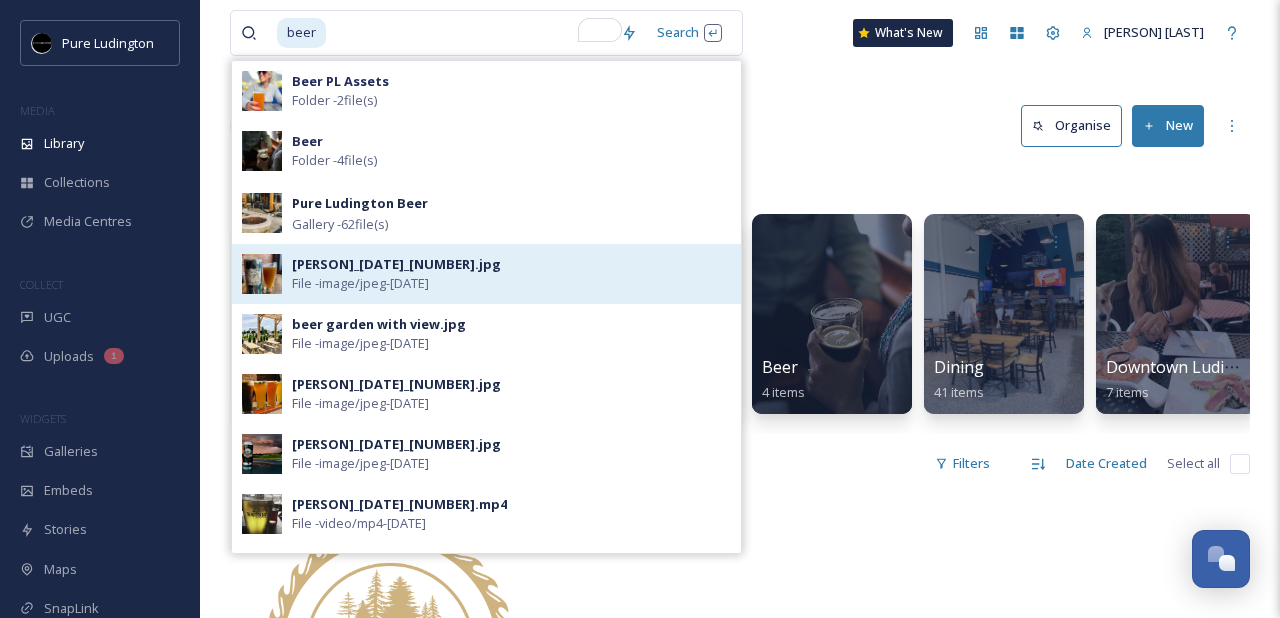 click on "[PERSON]_[DATE]_[NUMBER].jpg" at bounding box center [396, 264] 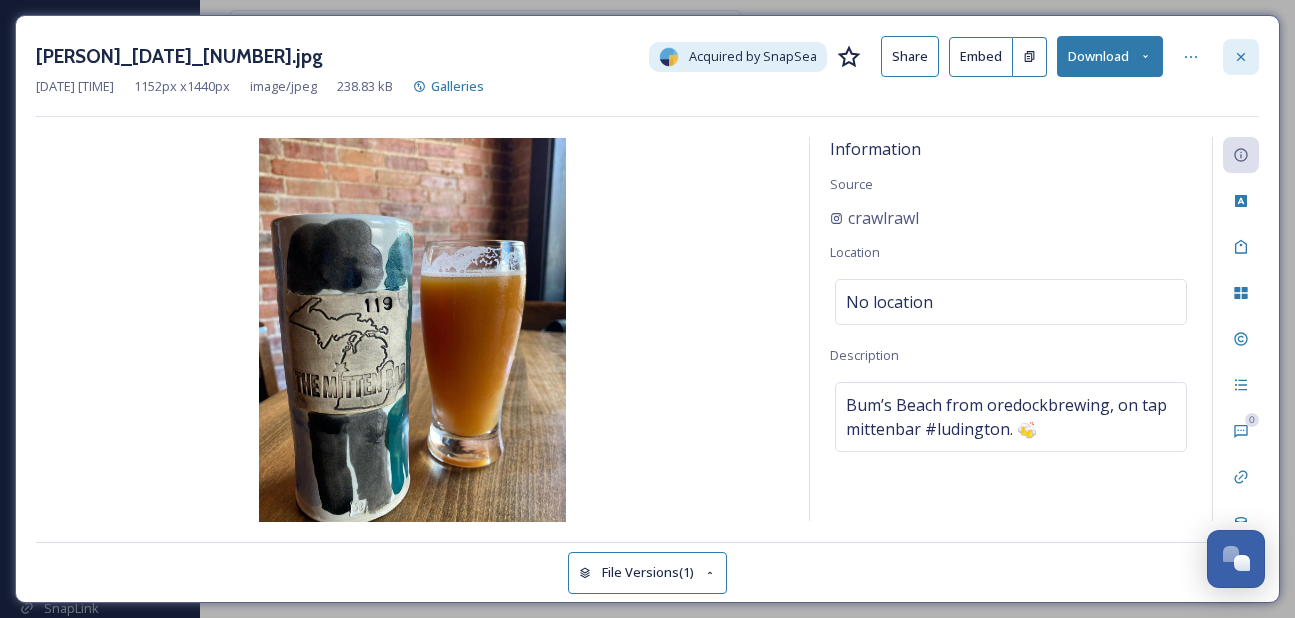click 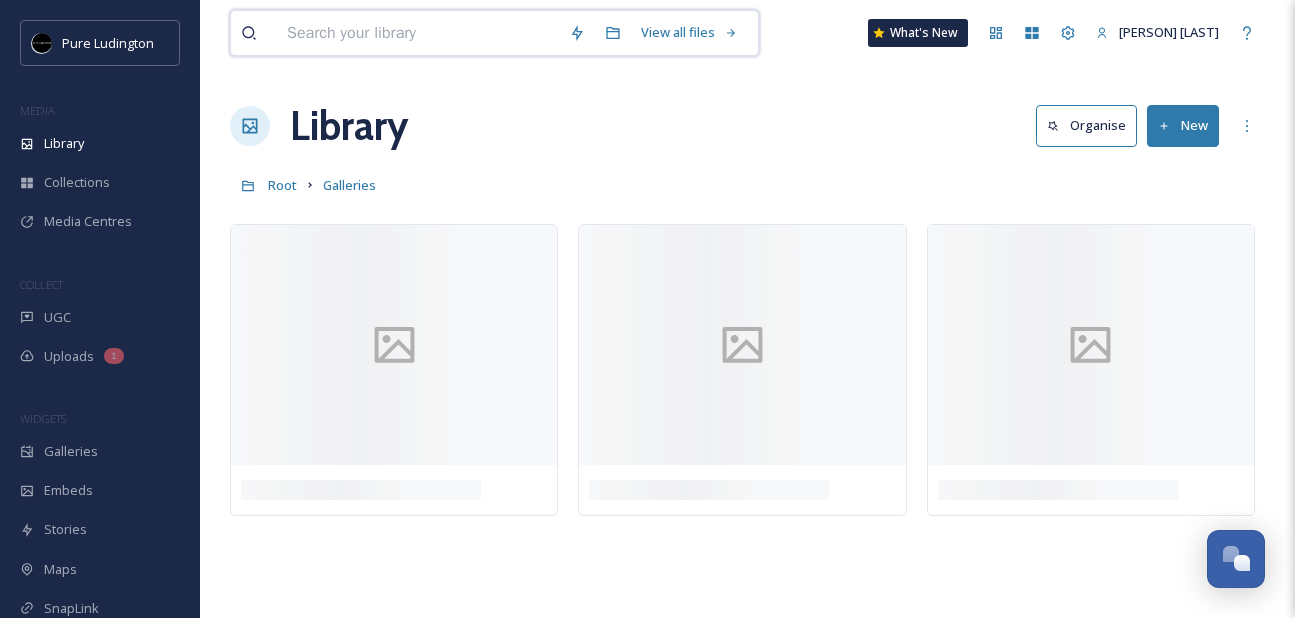 click at bounding box center (418, 33) 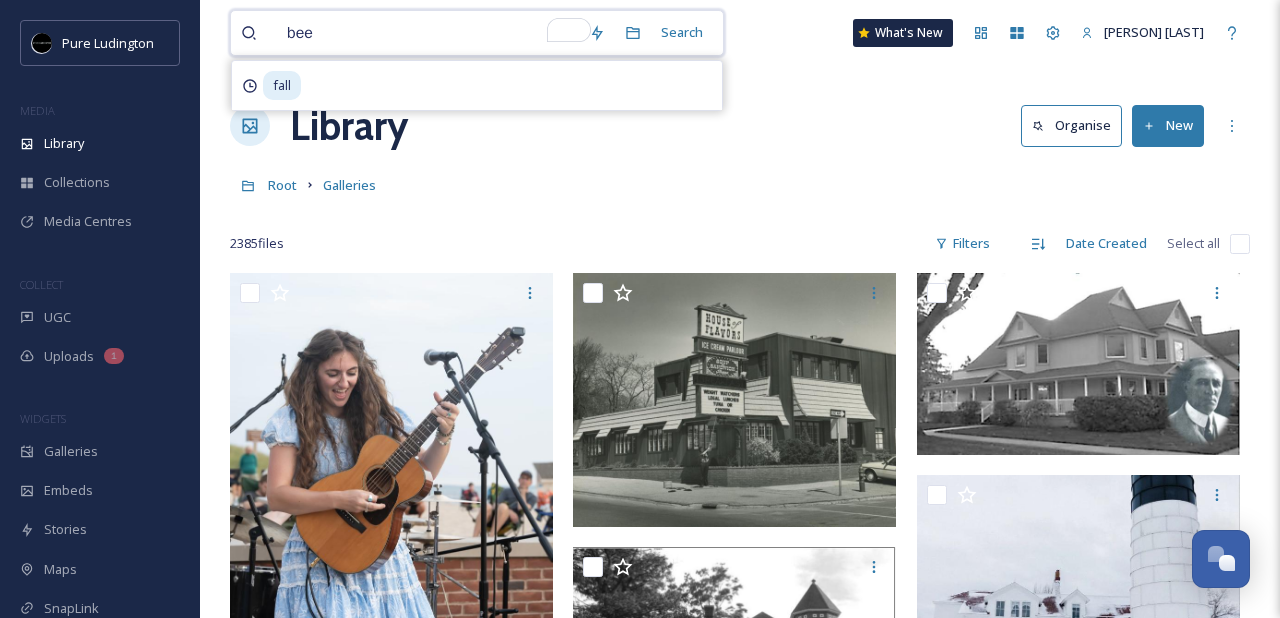 type on "beer" 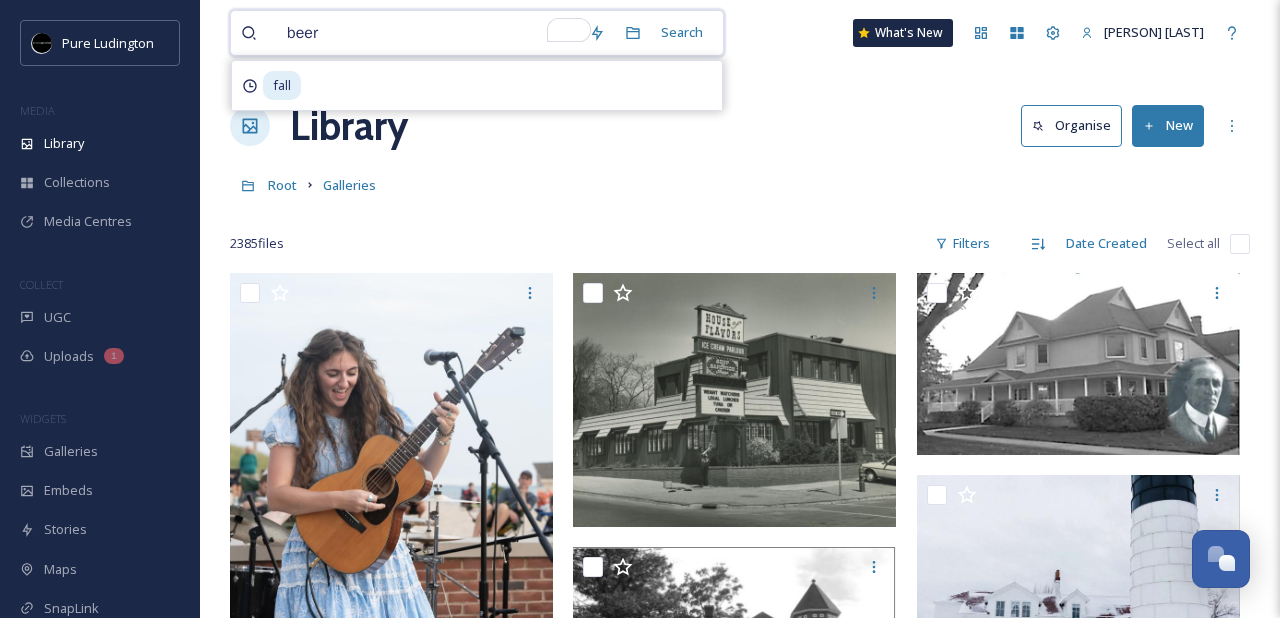 type 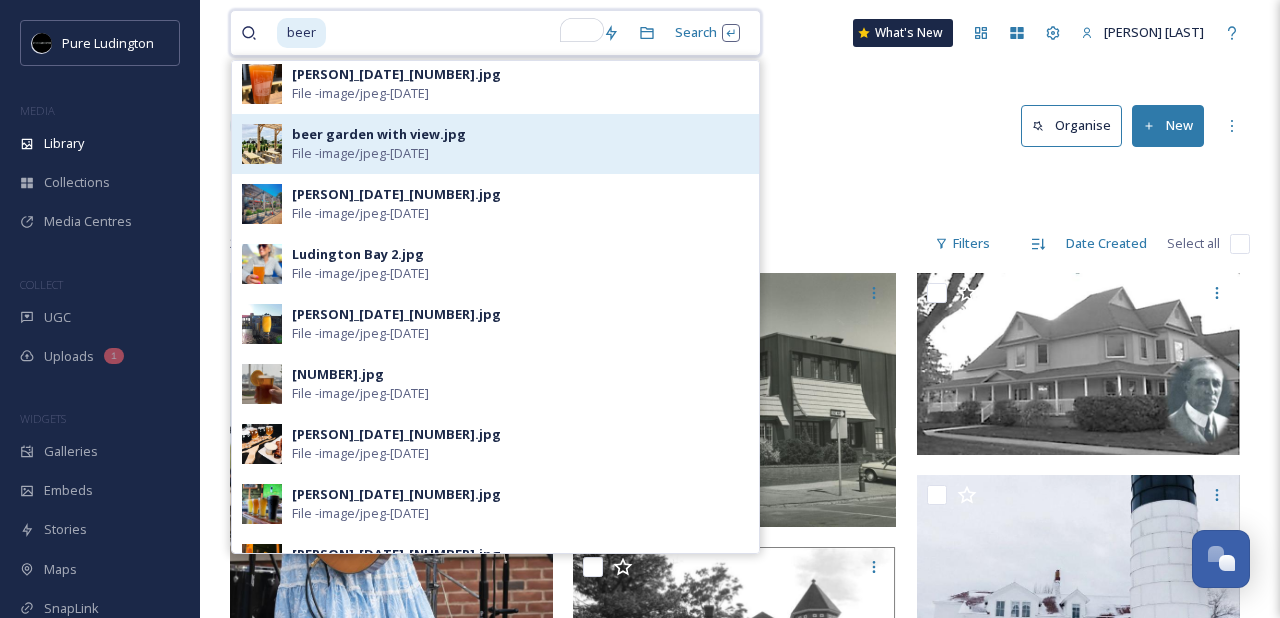 scroll, scrollTop: 561, scrollLeft: 0, axis: vertical 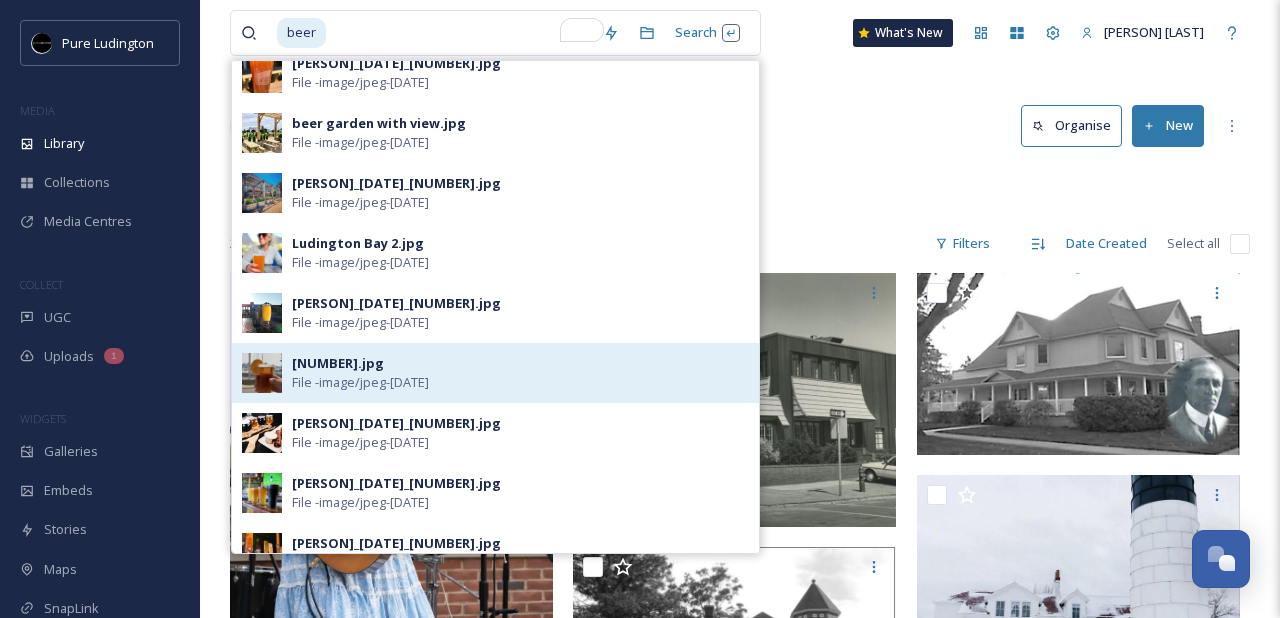 click on "[NUMBER].jpg" at bounding box center (338, 363) 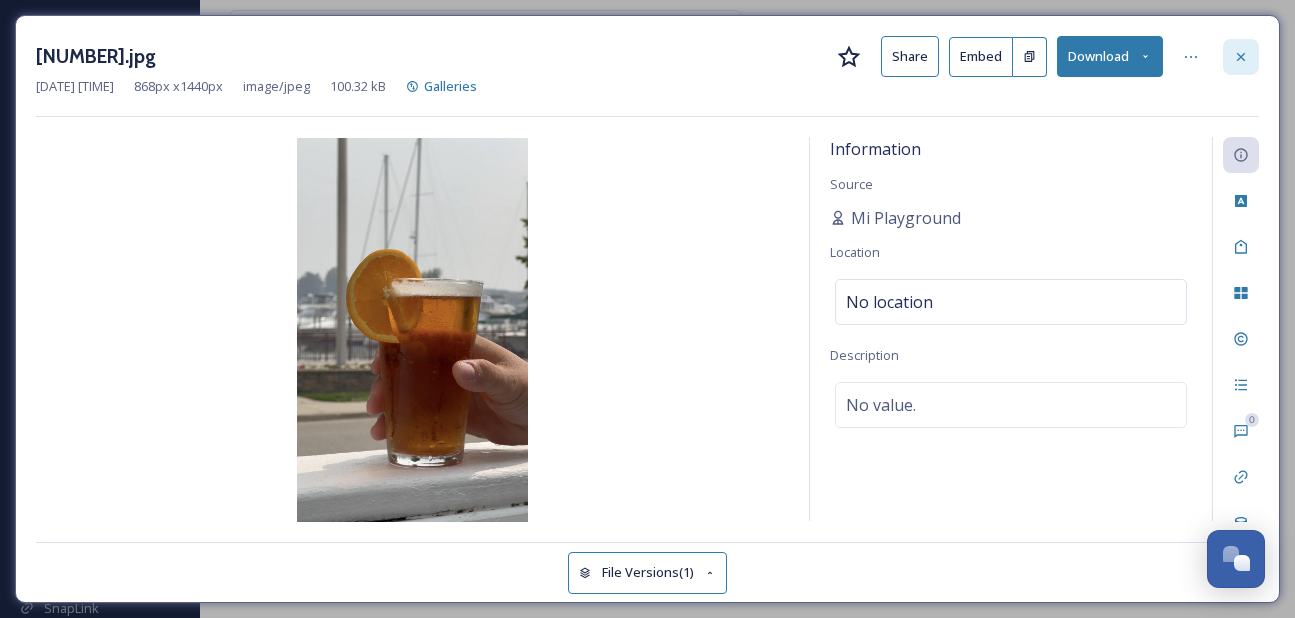 click 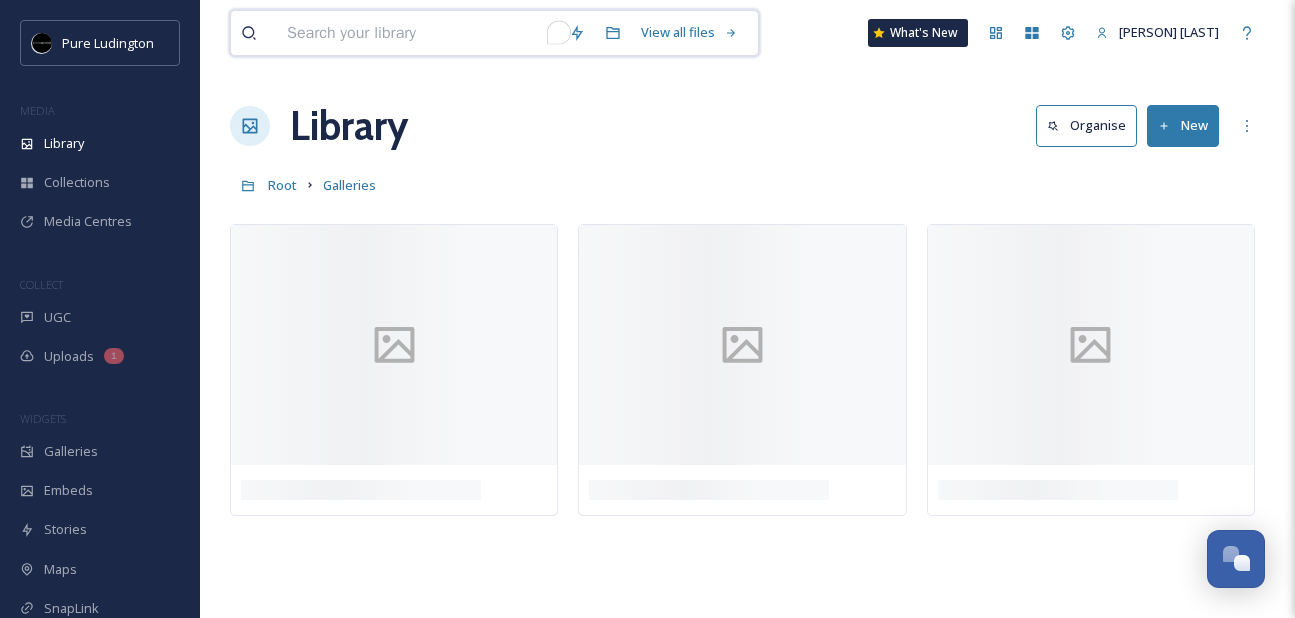 click at bounding box center [418, 33] 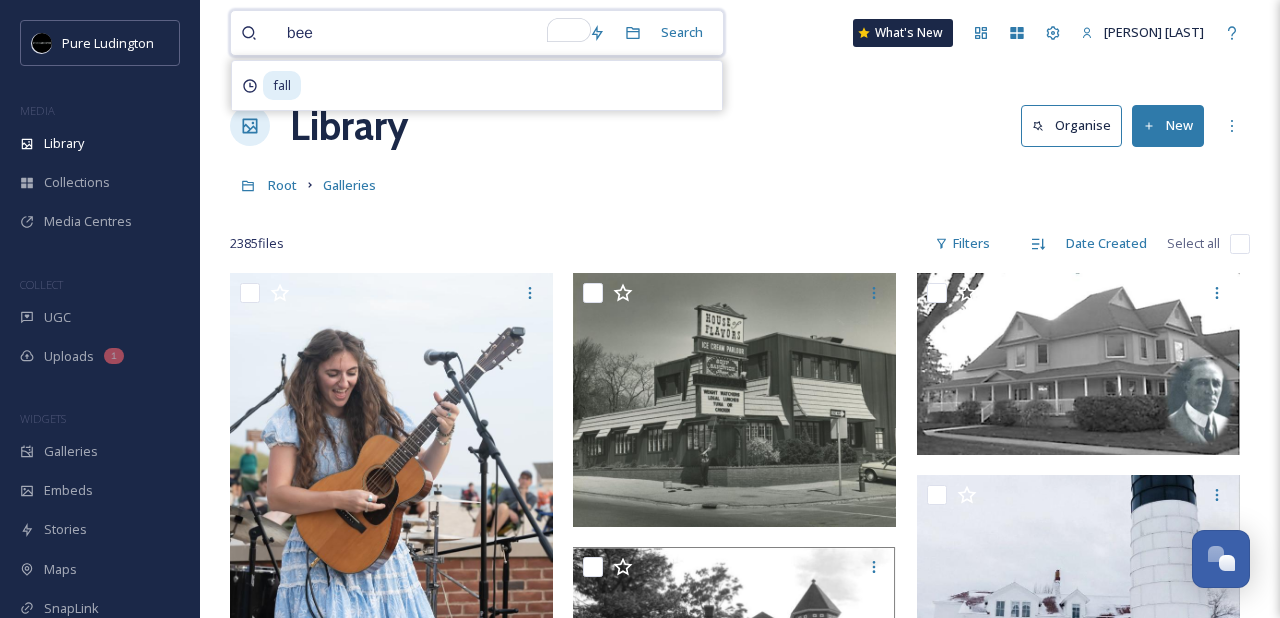 type on "beer" 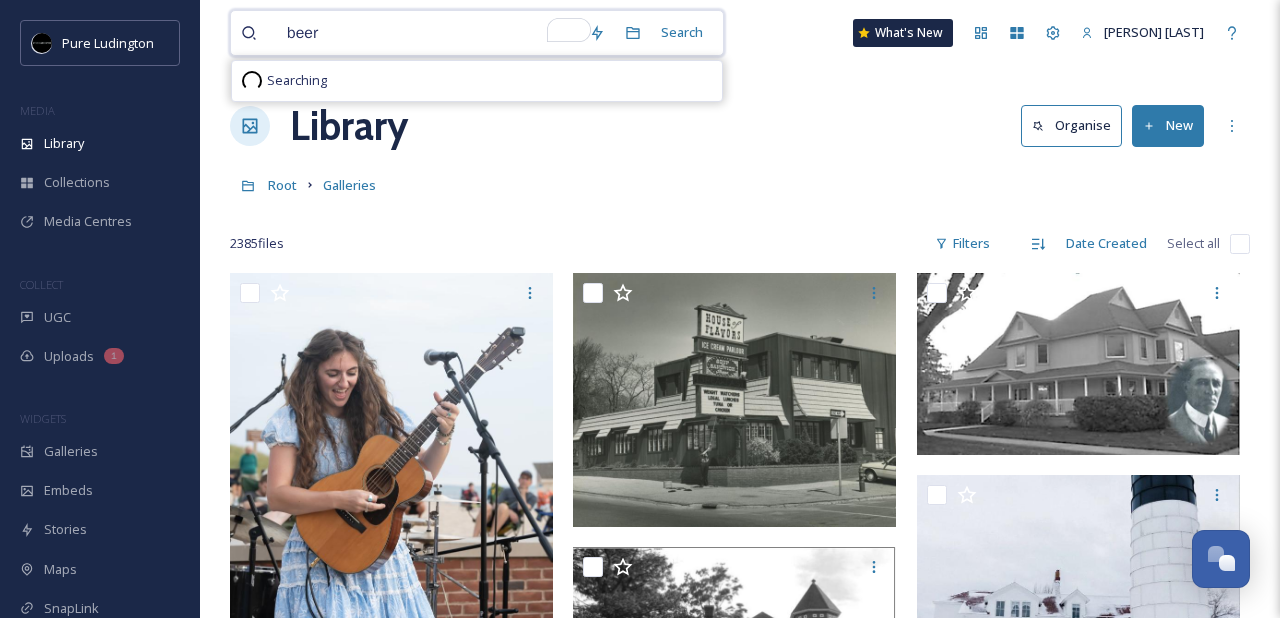 type 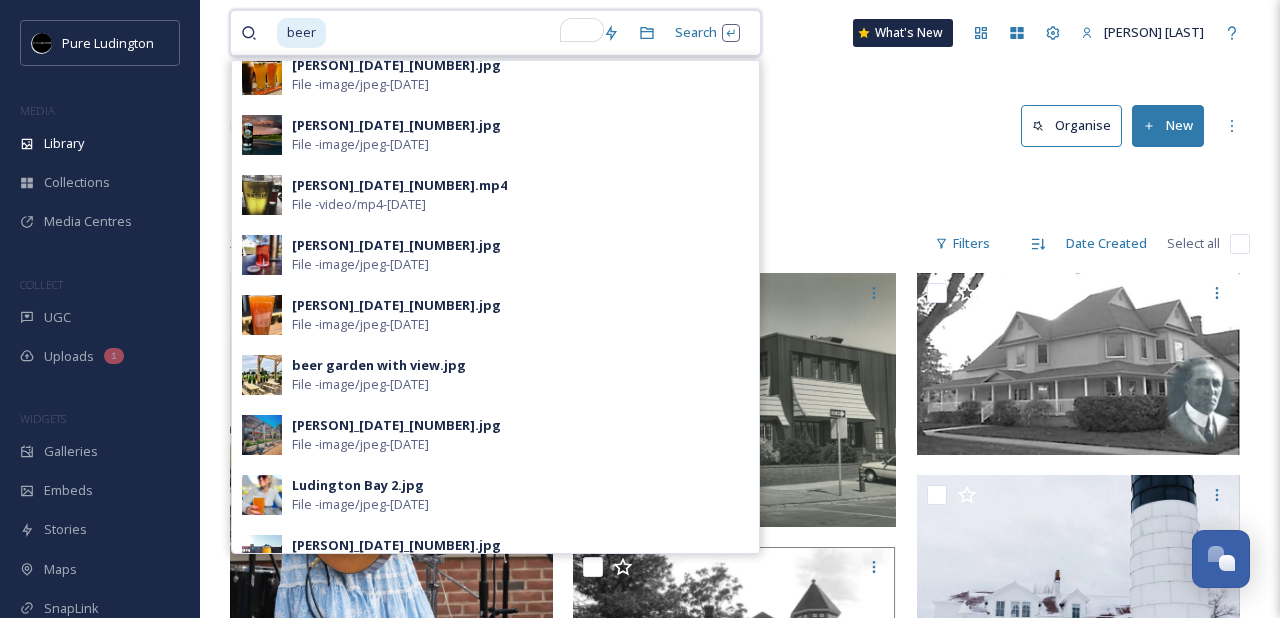 scroll, scrollTop: 337, scrollLeft: 0, axis: vertical 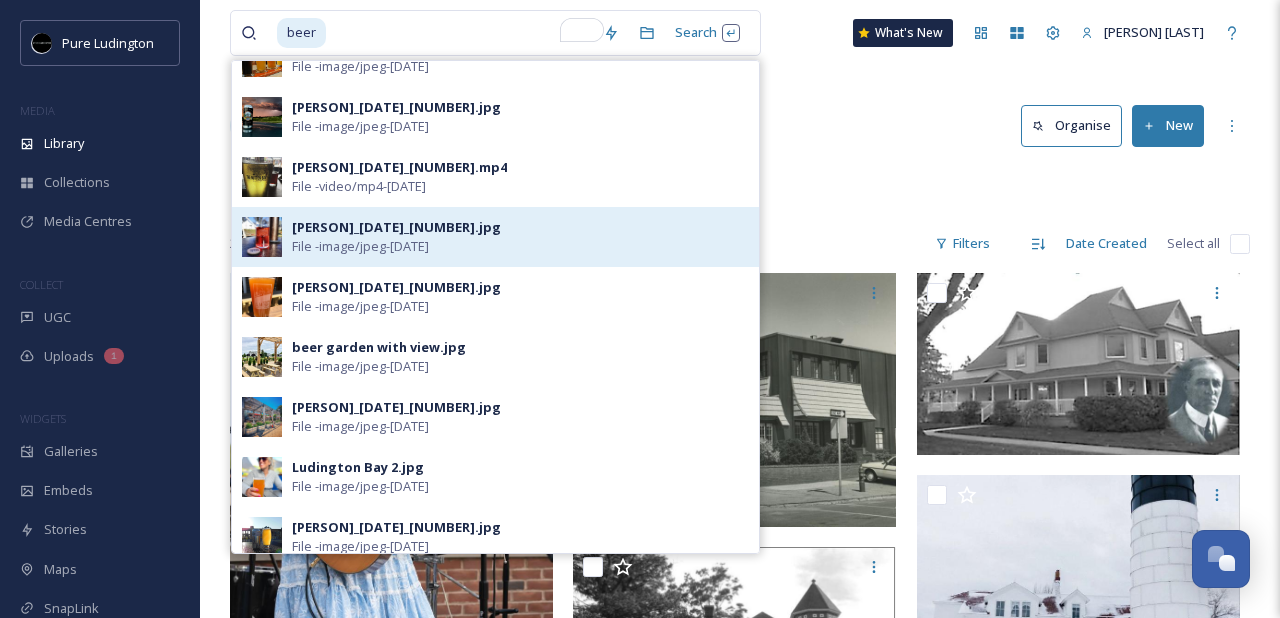 click on "[PERSON]_[DATE]_[NUMBER].jpg" at bounding box center (396, 227) 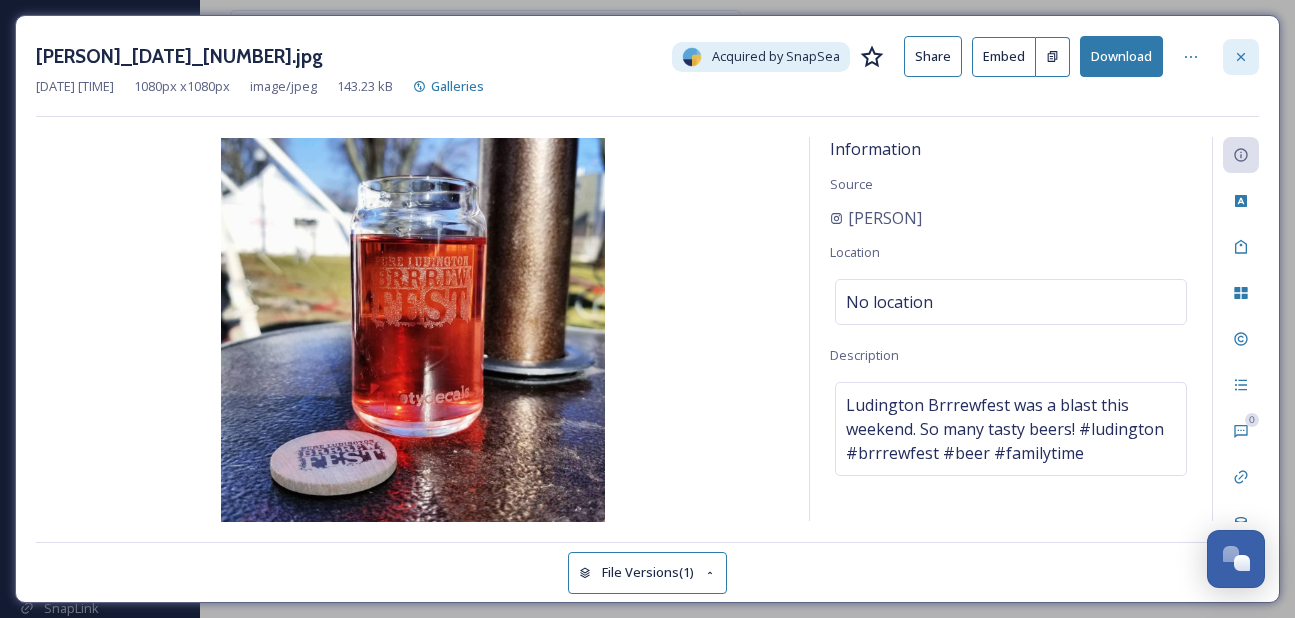 click 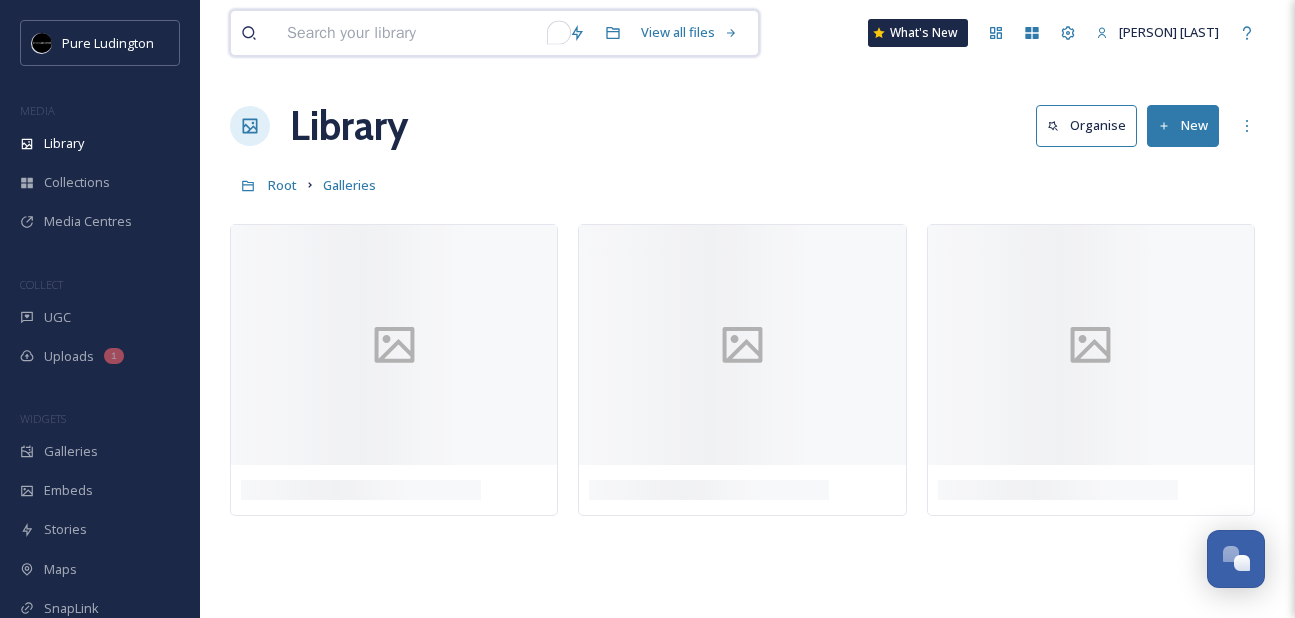 click at bounding box center [418, 33] 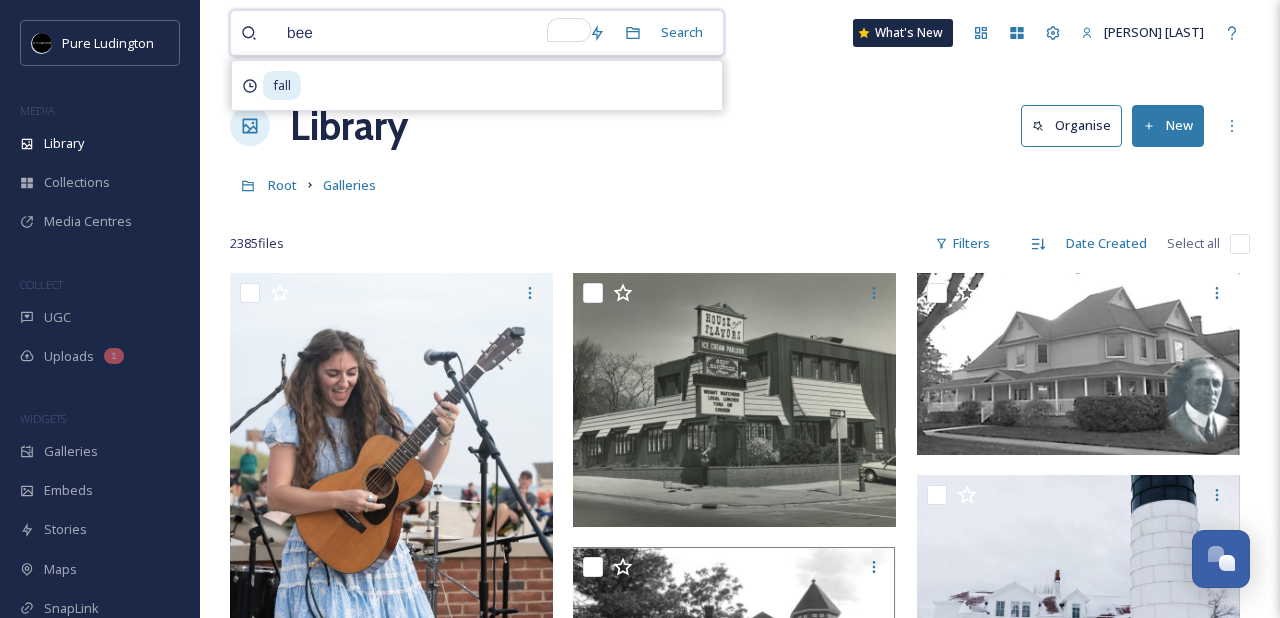 type on "beer" 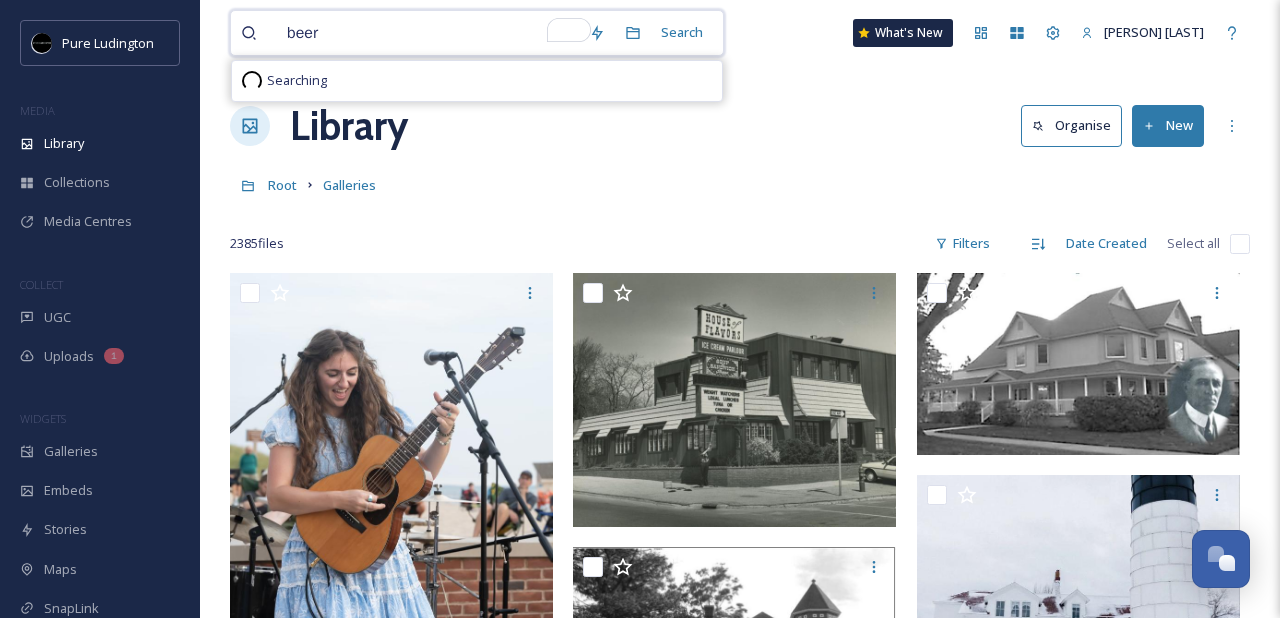 type 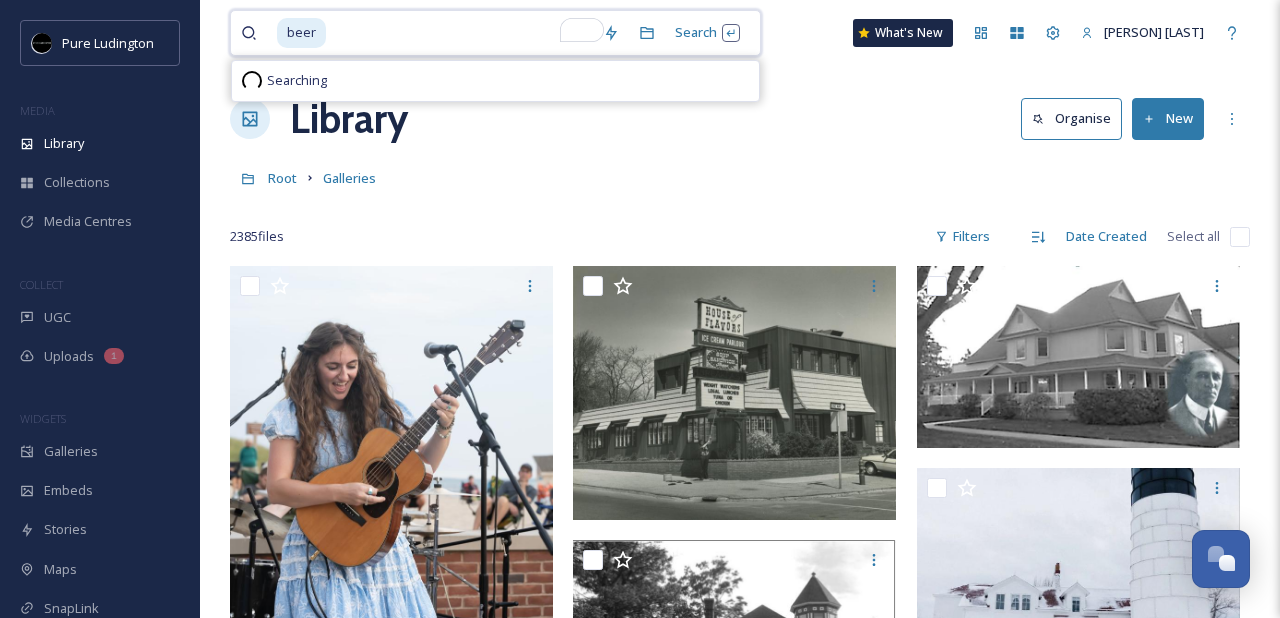 scroll, scrollTop: 8, scrollLeft: 0, axis: vertical 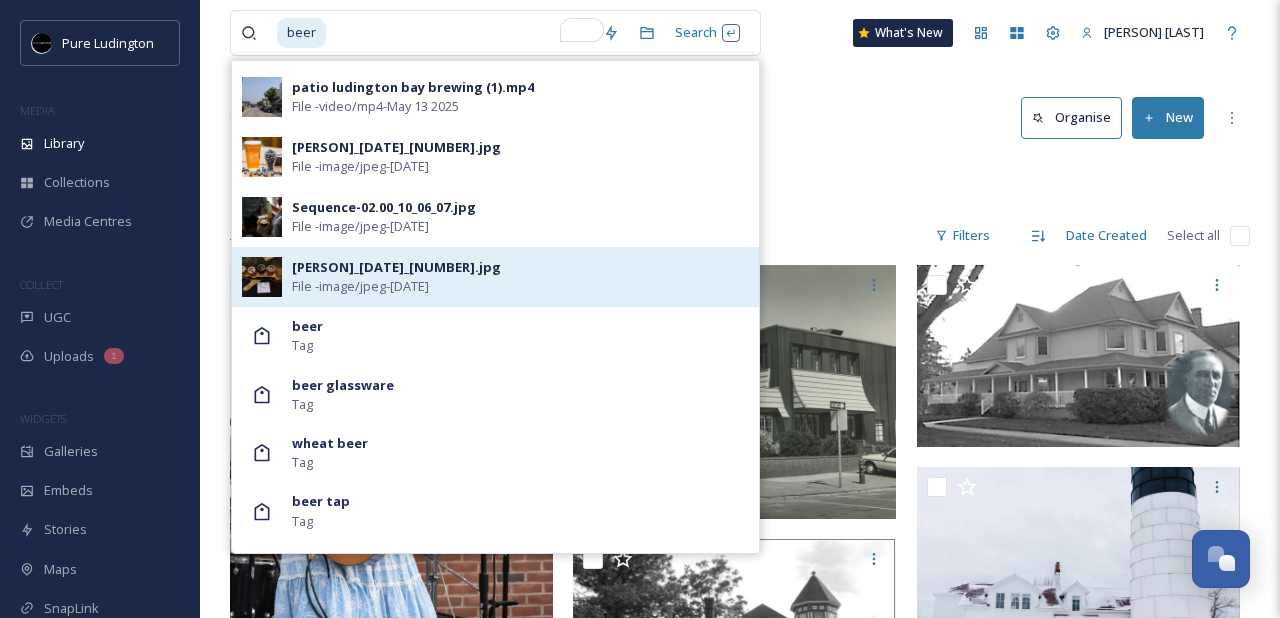 click on "[PERSON]_[DATE]_[NUMBER].jpg" at bounding box center [396, 267] 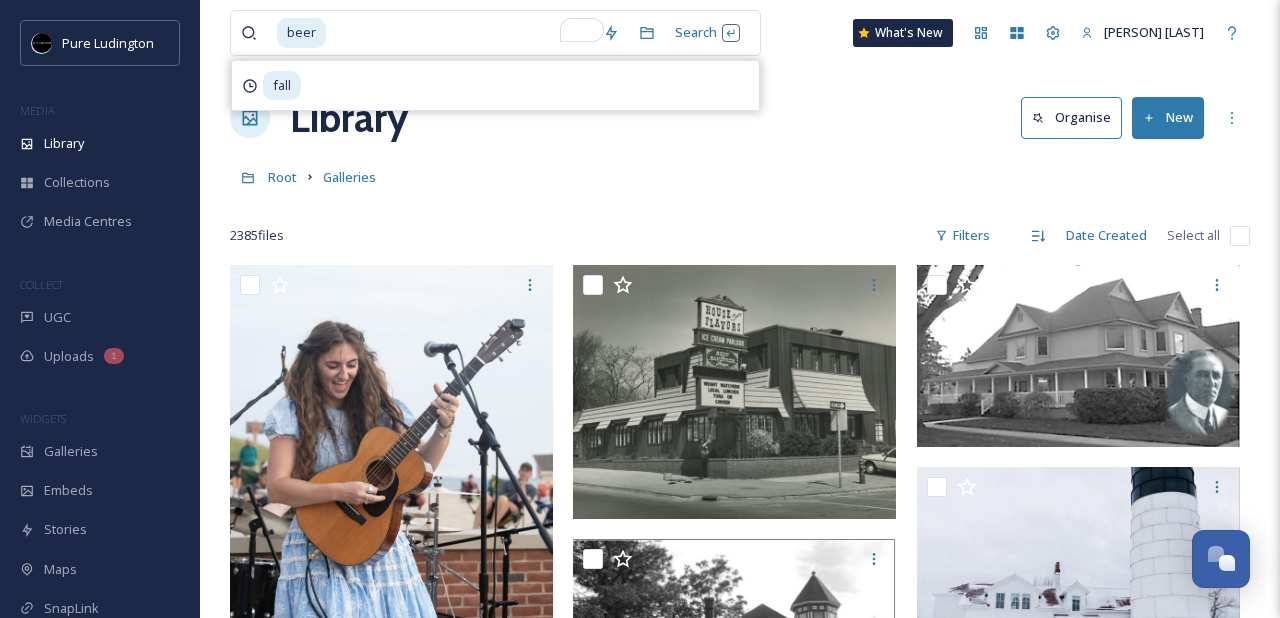 scroll, scrollTop: 0, scrollLeft: 0, axis: both 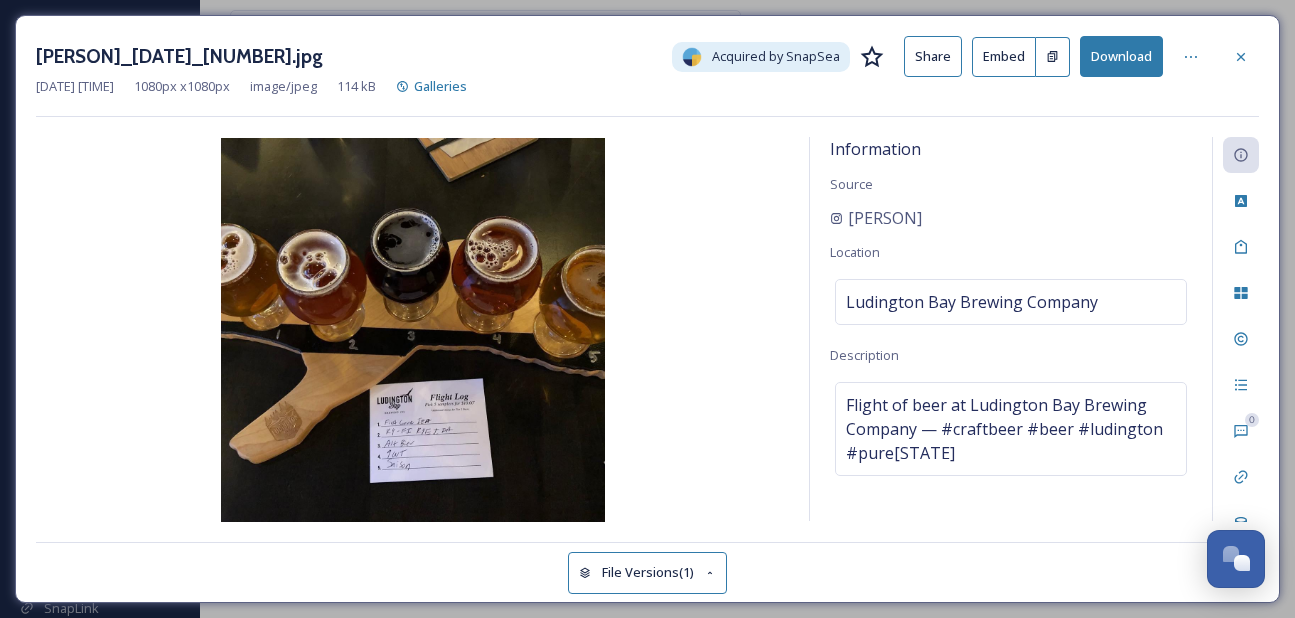 click on "Download" at bounding box center [1121, 56] 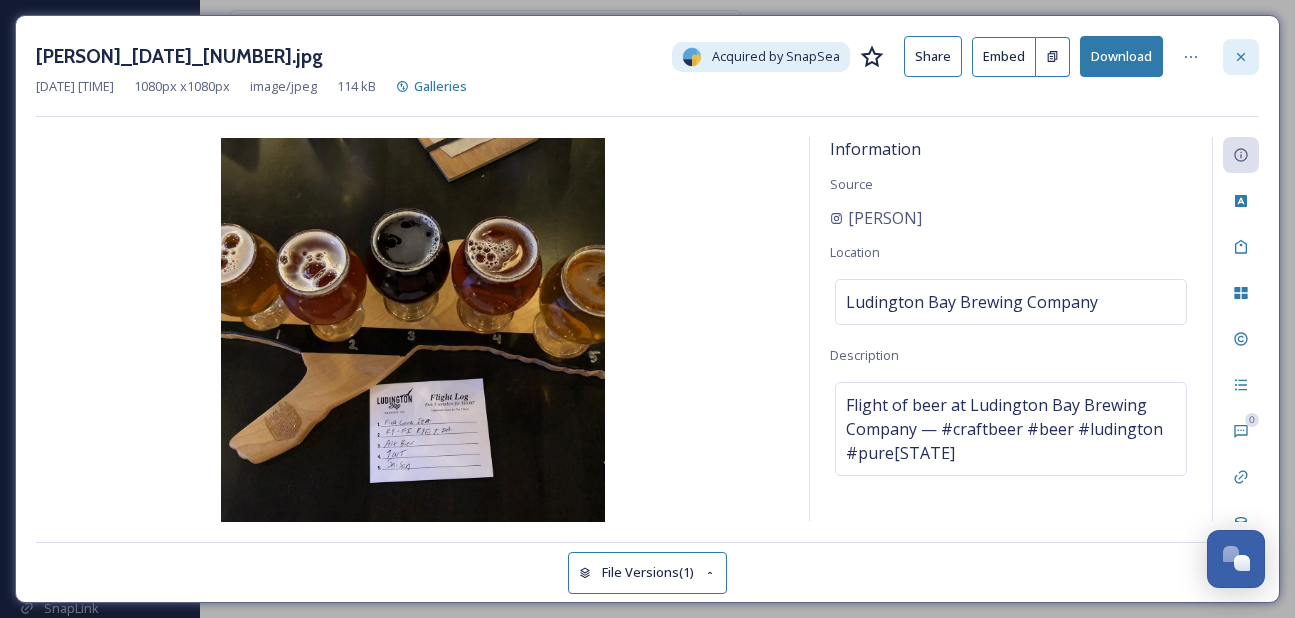 click 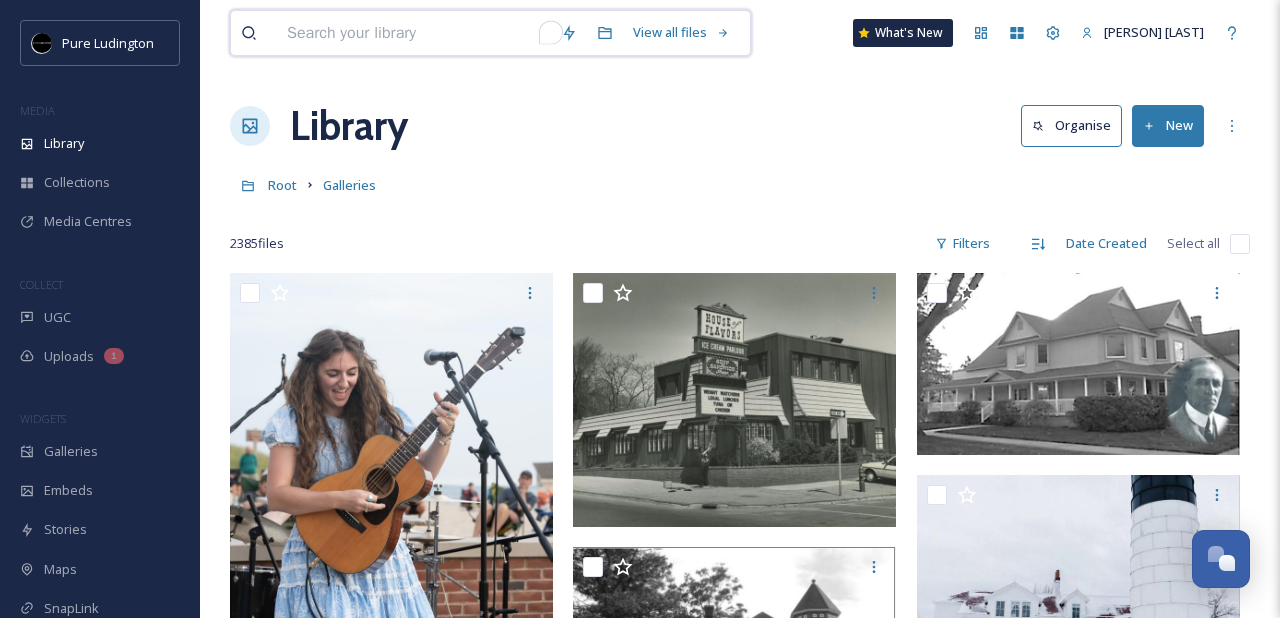 click at bounding box center [414, 33] 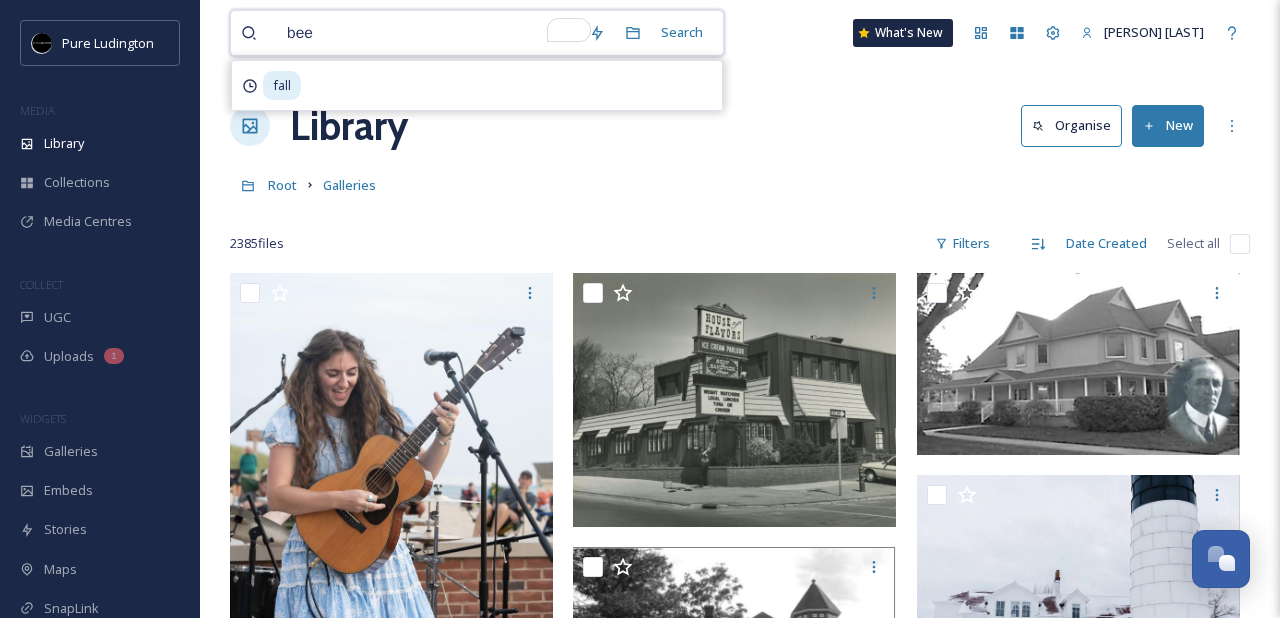 type on "beer" 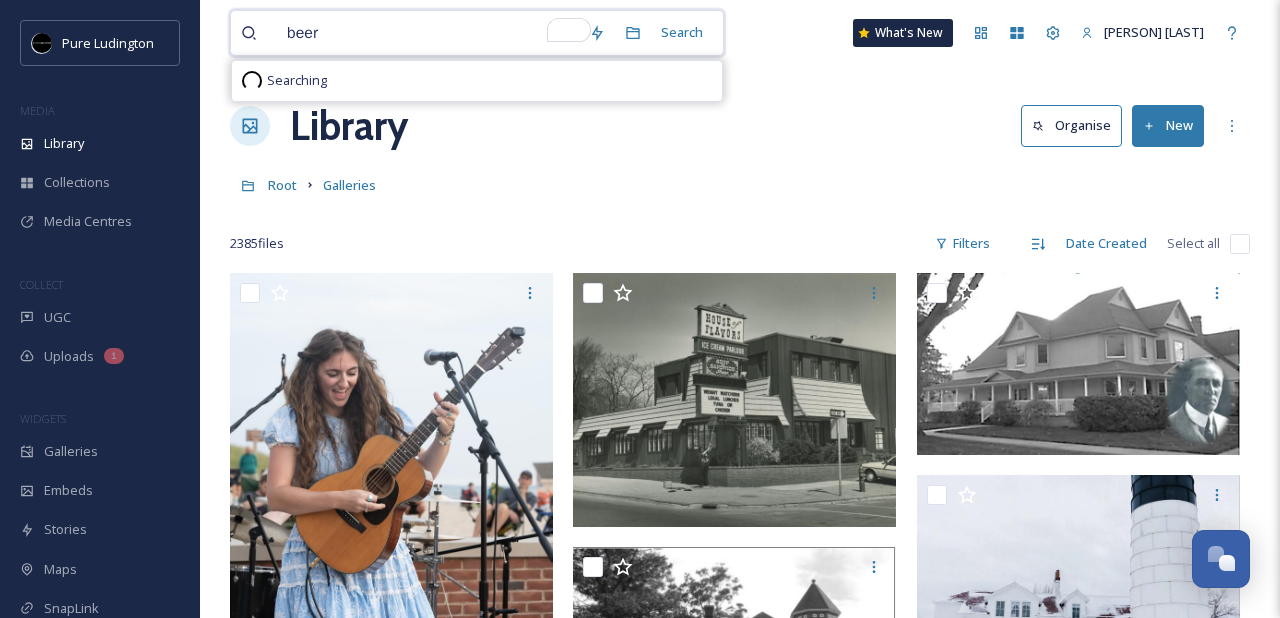 type 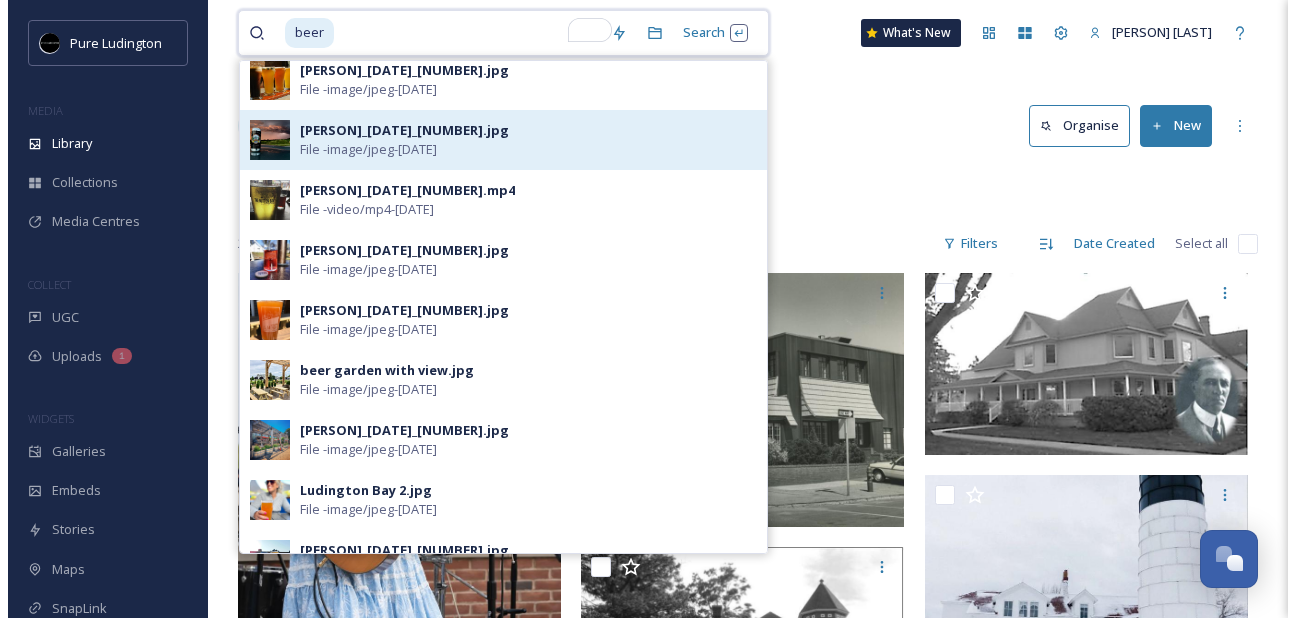 scroll, scrollTop: 314, scrollLeft: 0, axis: vertical 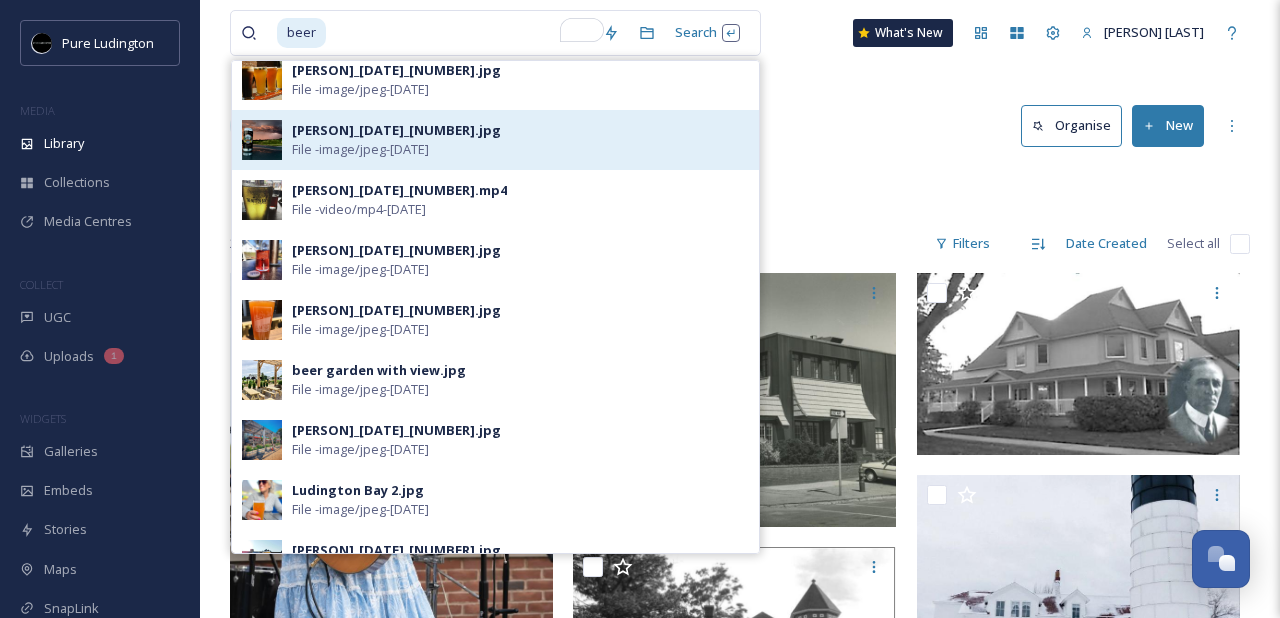 click on "[PERSON]_[DATE]_[NUMBER].jpg" at bounding box center (396, 130) 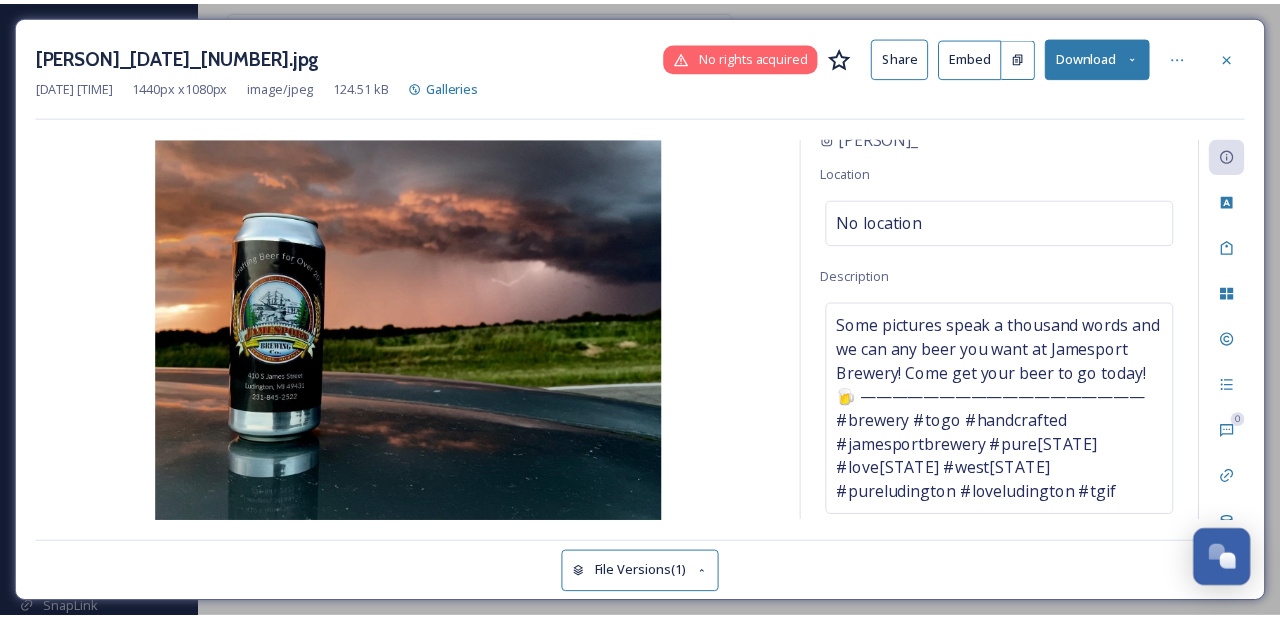 scroll, scrollTop: 102, scrollLeft: 0, axis: vertical 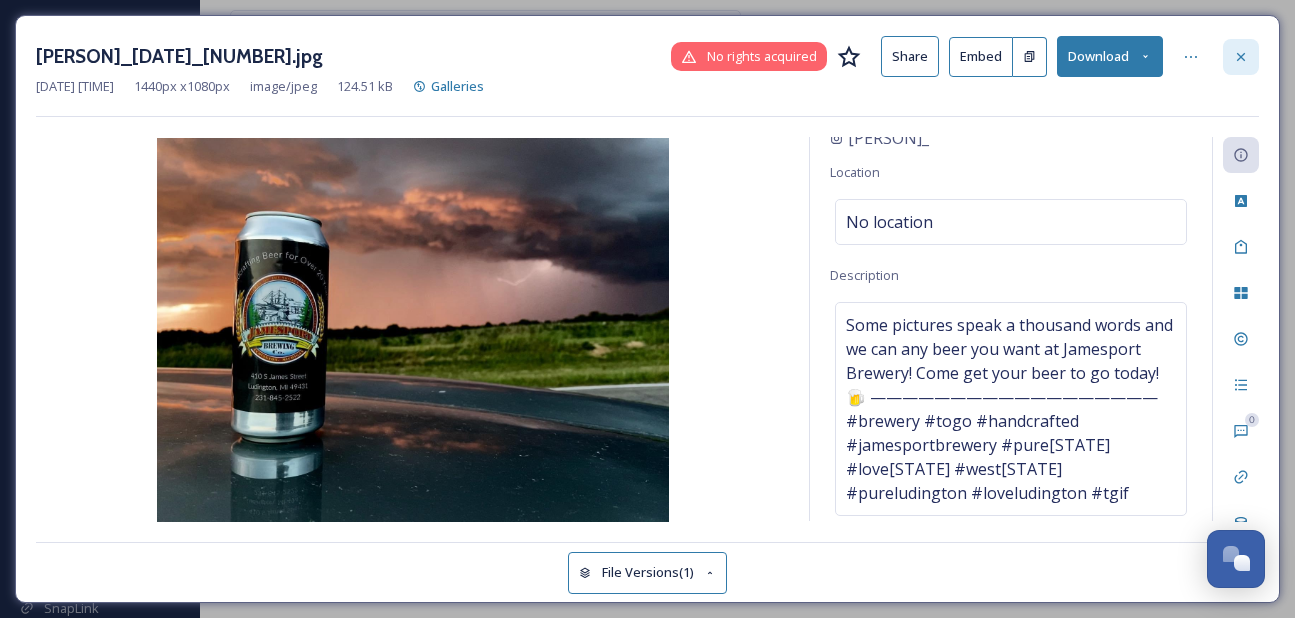 click 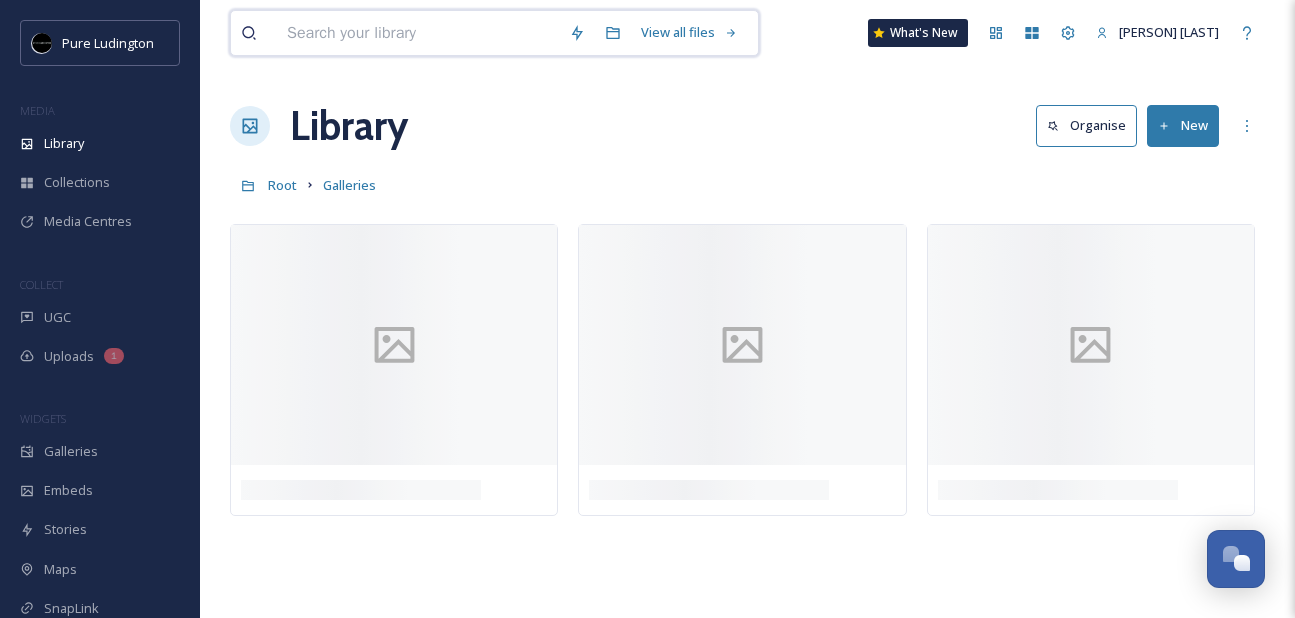 click at bounding box center [418, 33] 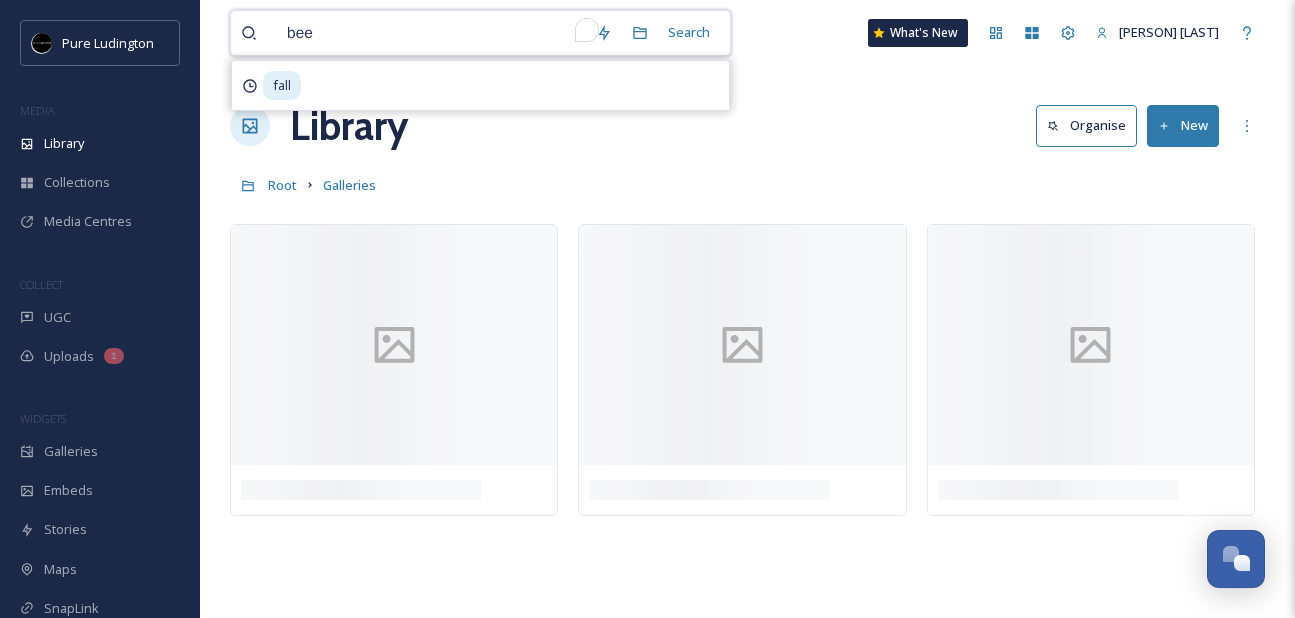 type on "beer" 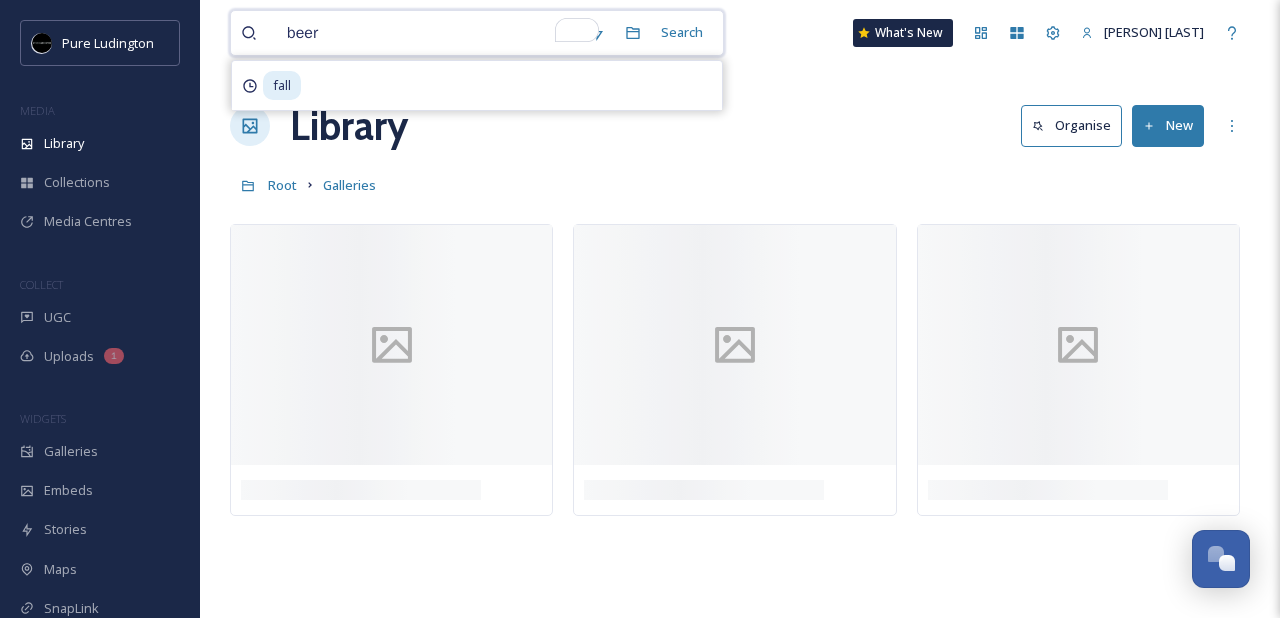 type 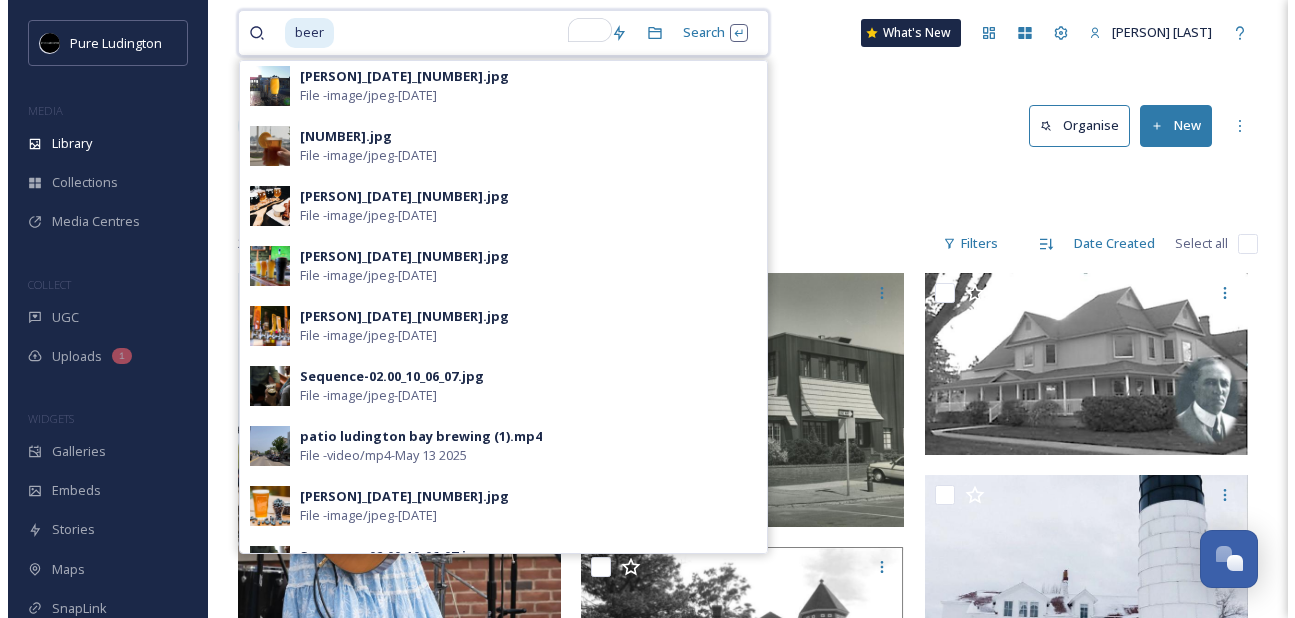 scroll, scrollTop: 851, scrollLeft: 0, axis: vertical 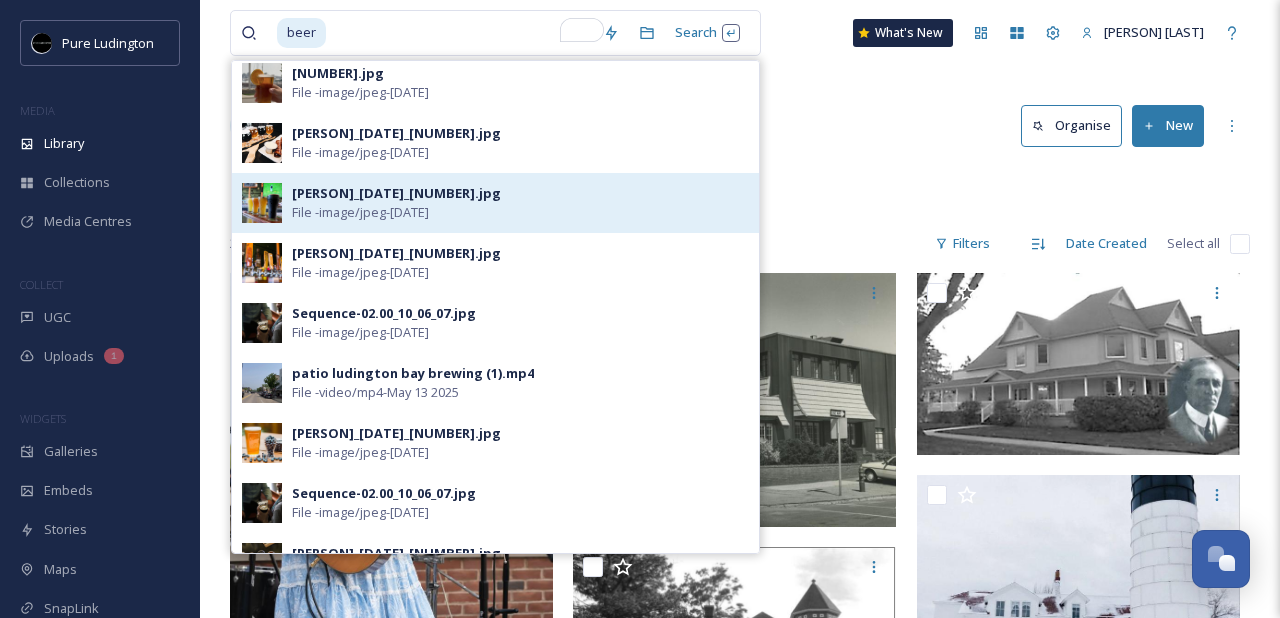 click on "File -  image/jpeg  -  [DATE]" at bounding box center [360, 212] 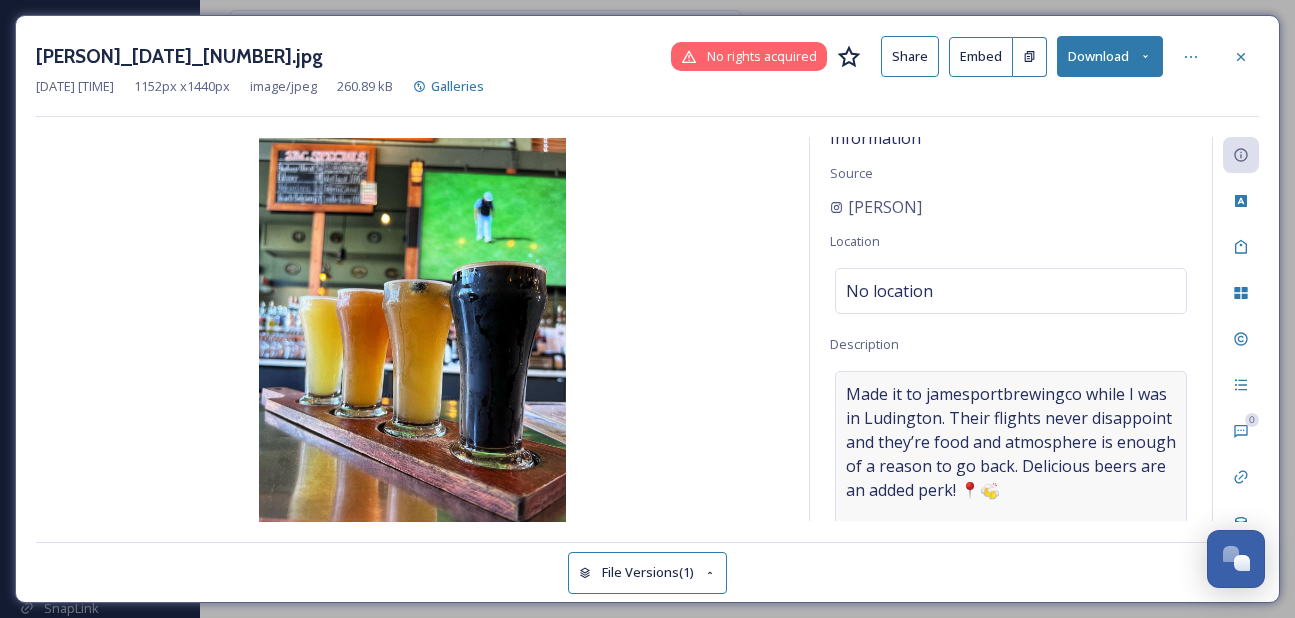 scroll, scrollTop: 13, scrollLeft: 0, axis: vertical 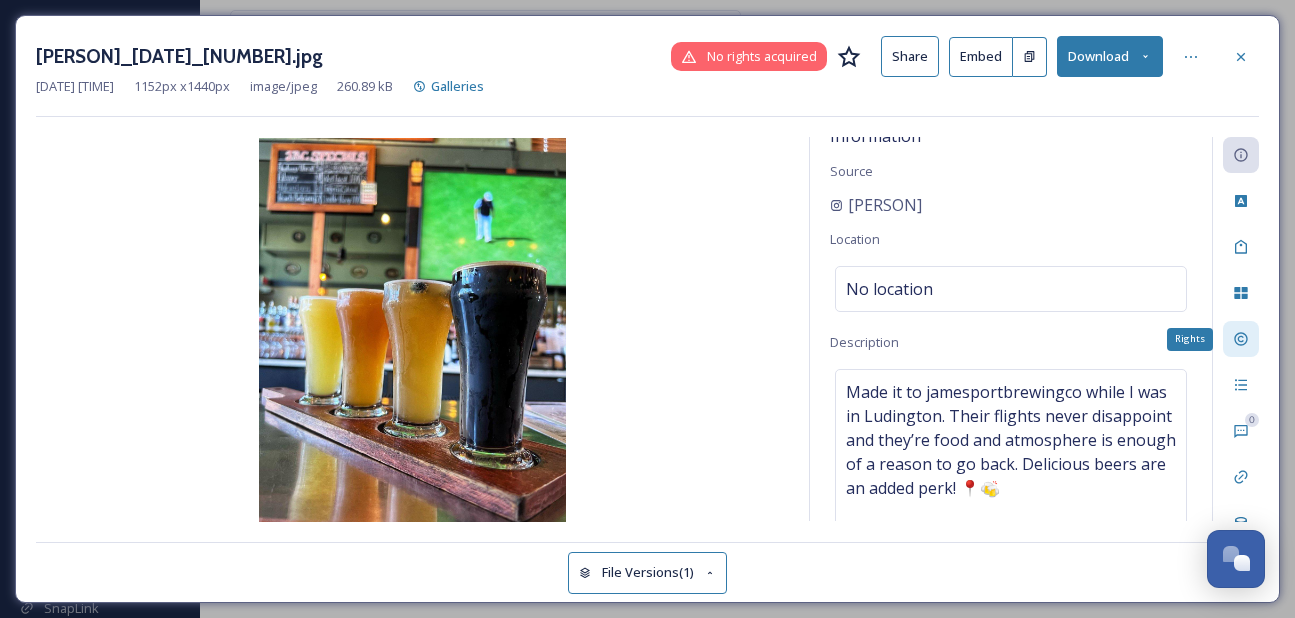 click 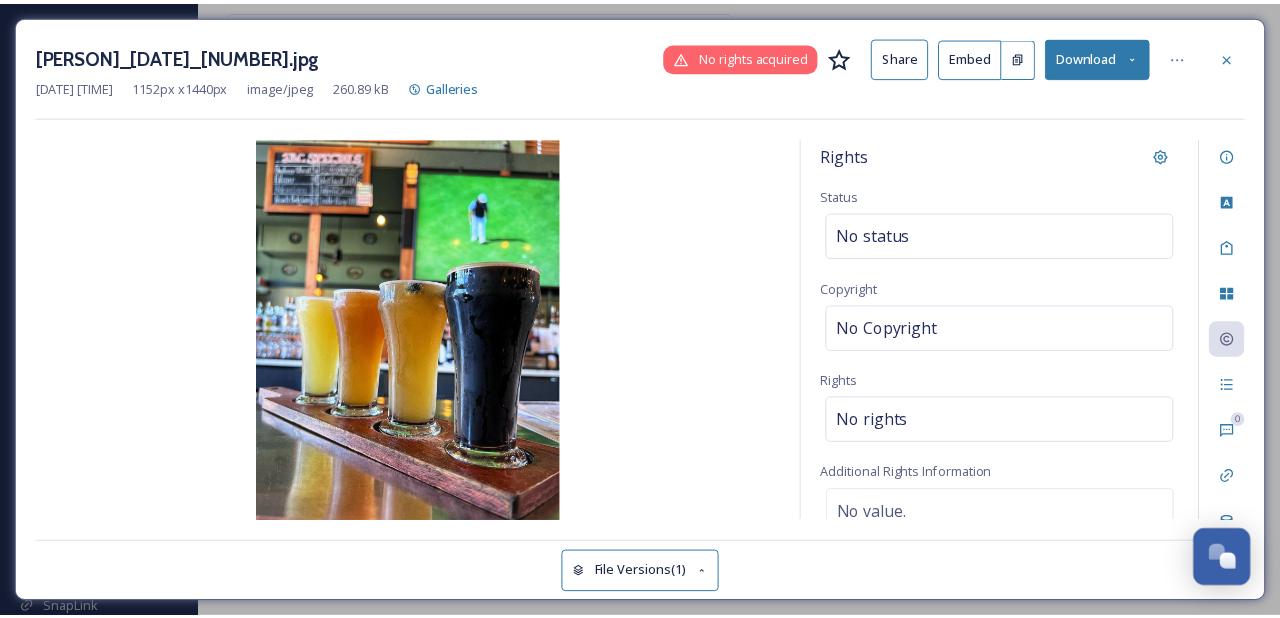 scroll, scrollTop: 227, scrollLeft: 0, axis: vertical 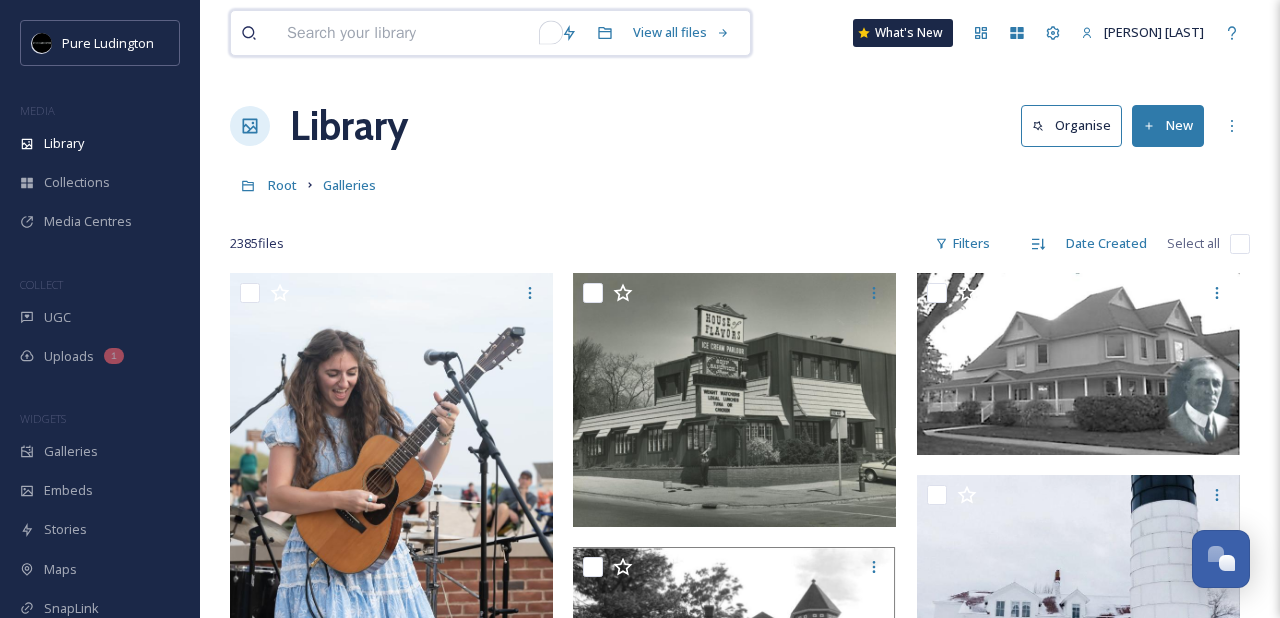 click at bounding box center [414, 33] 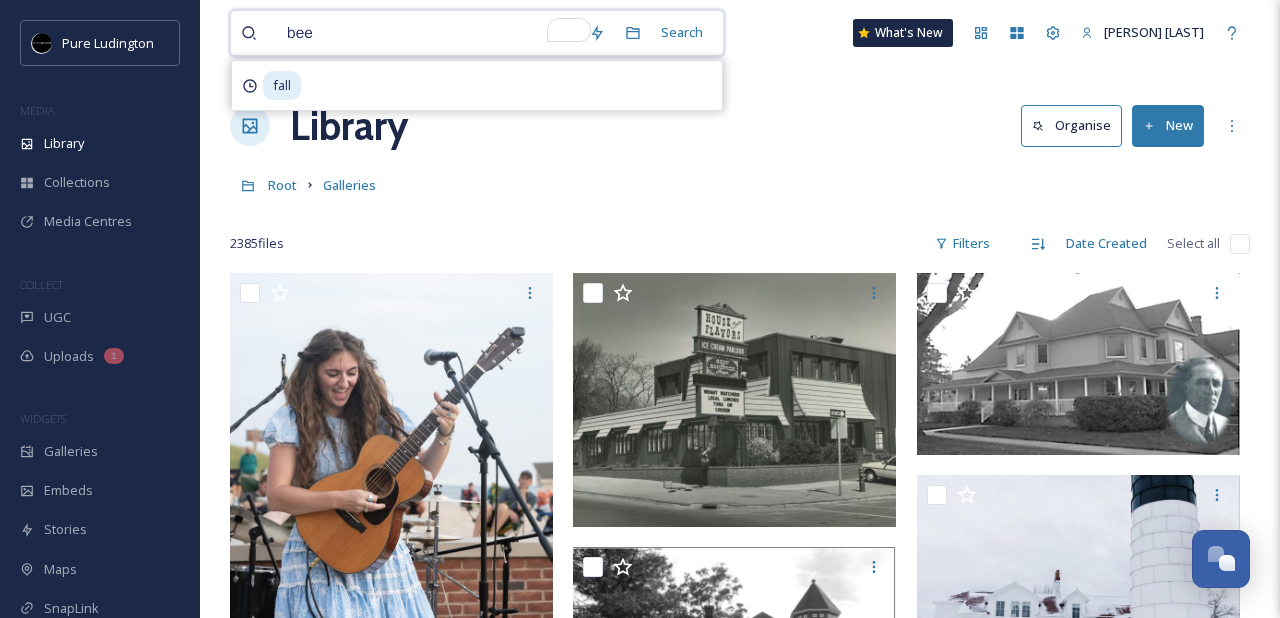 type on "beer" 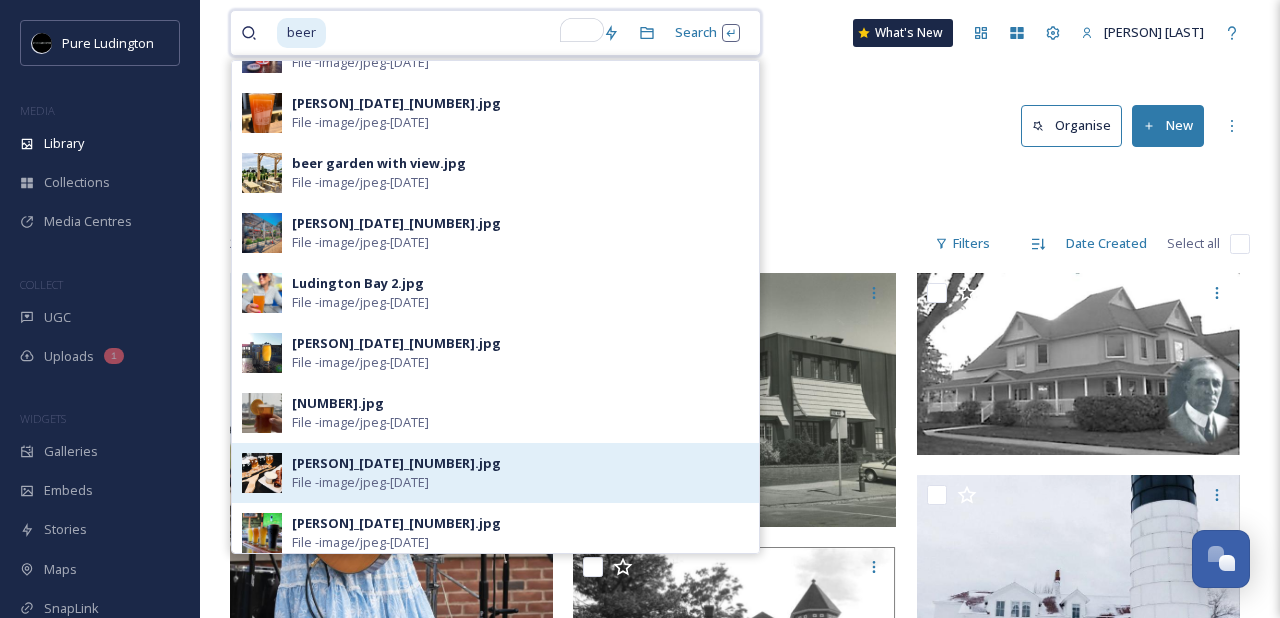 scroll, scrollTop: 0, scrollLeft: 0, axis: both 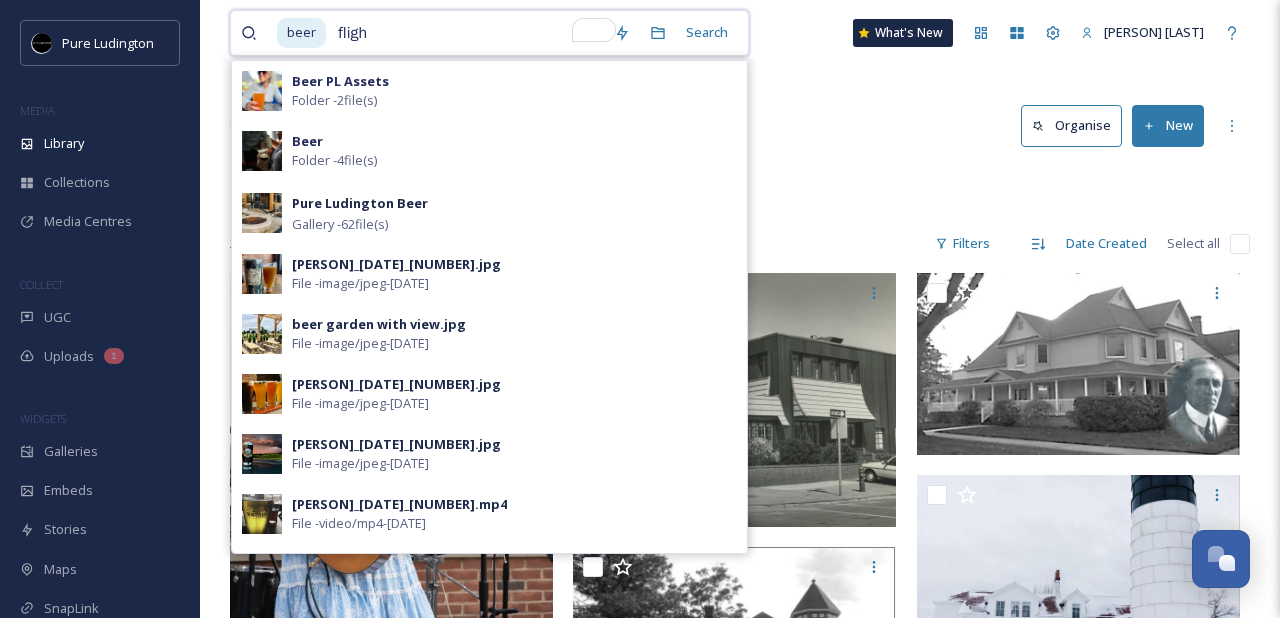 type on "flight" 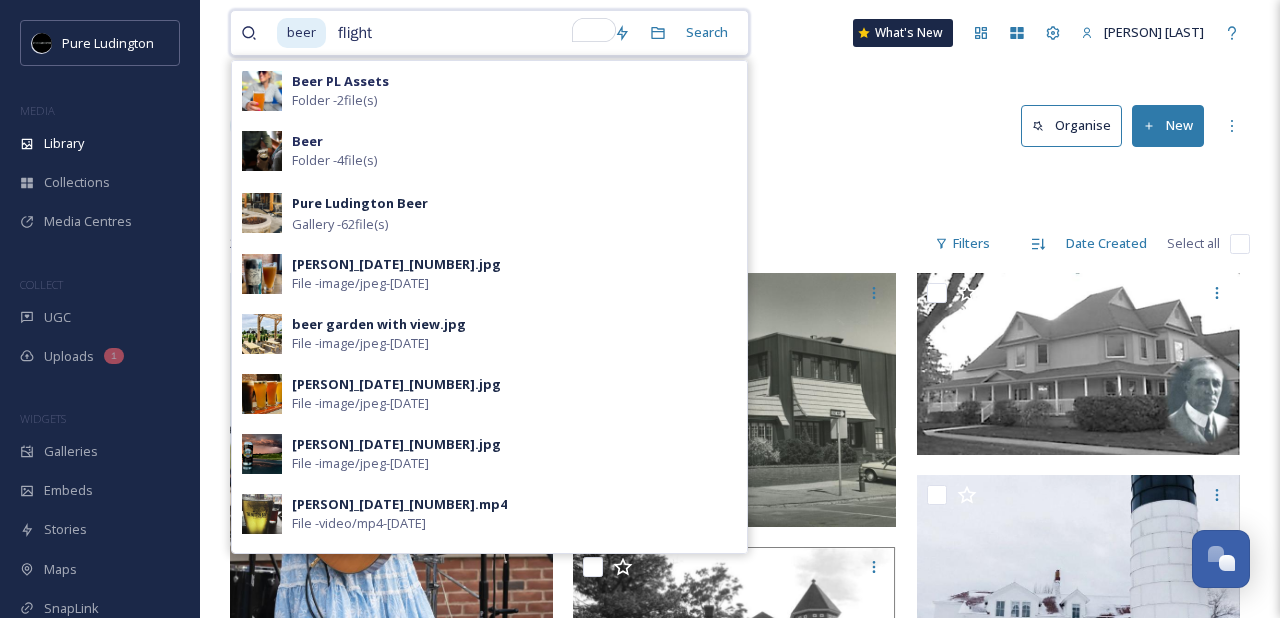 type 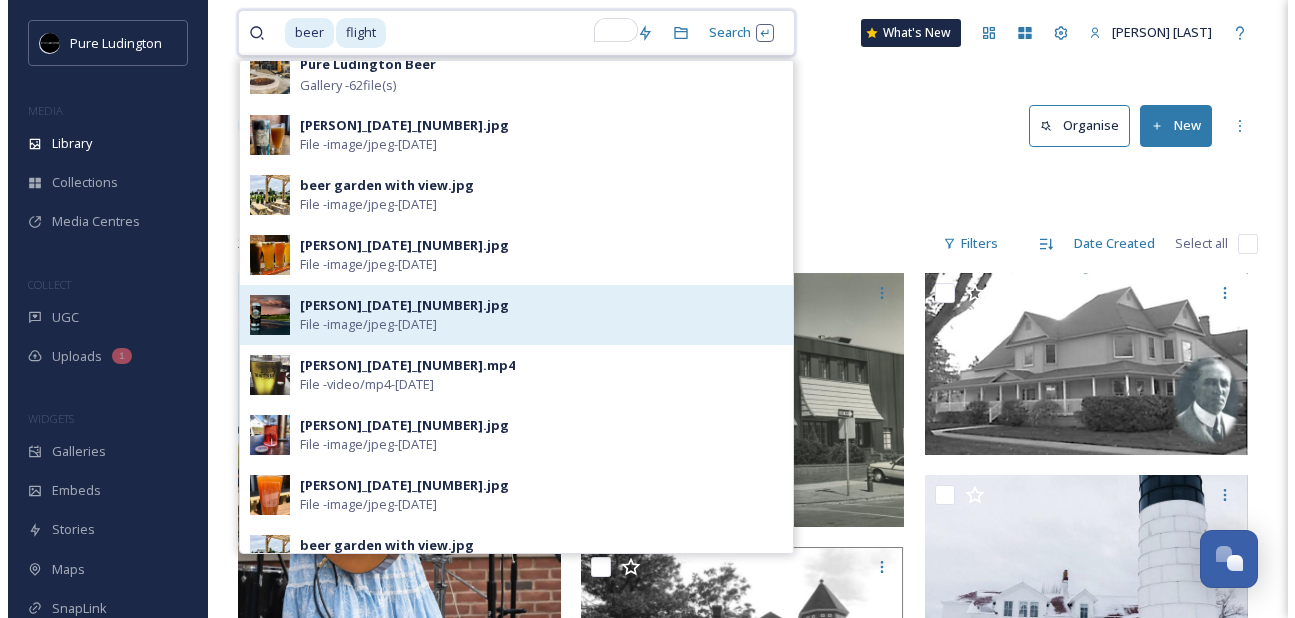 scroll, scrollTop: 221, scrollLeft: 0, axis: vertical 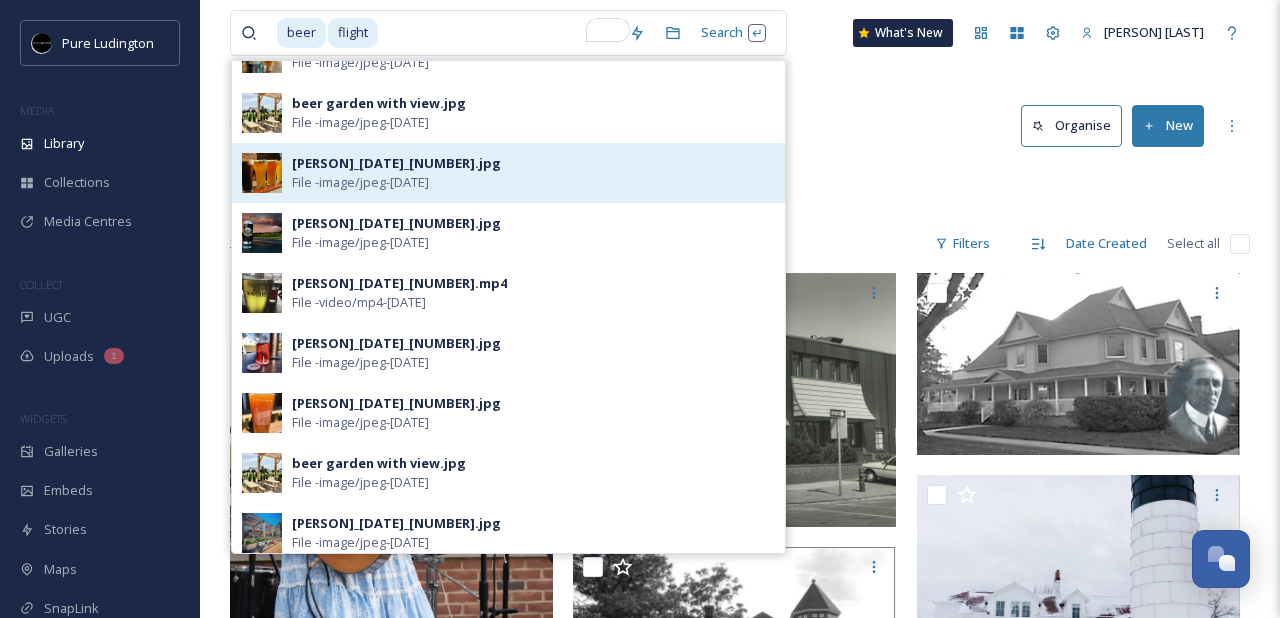 click on "File -  image/jpeg  -  [DATE]" at bounding box center (360, 182) 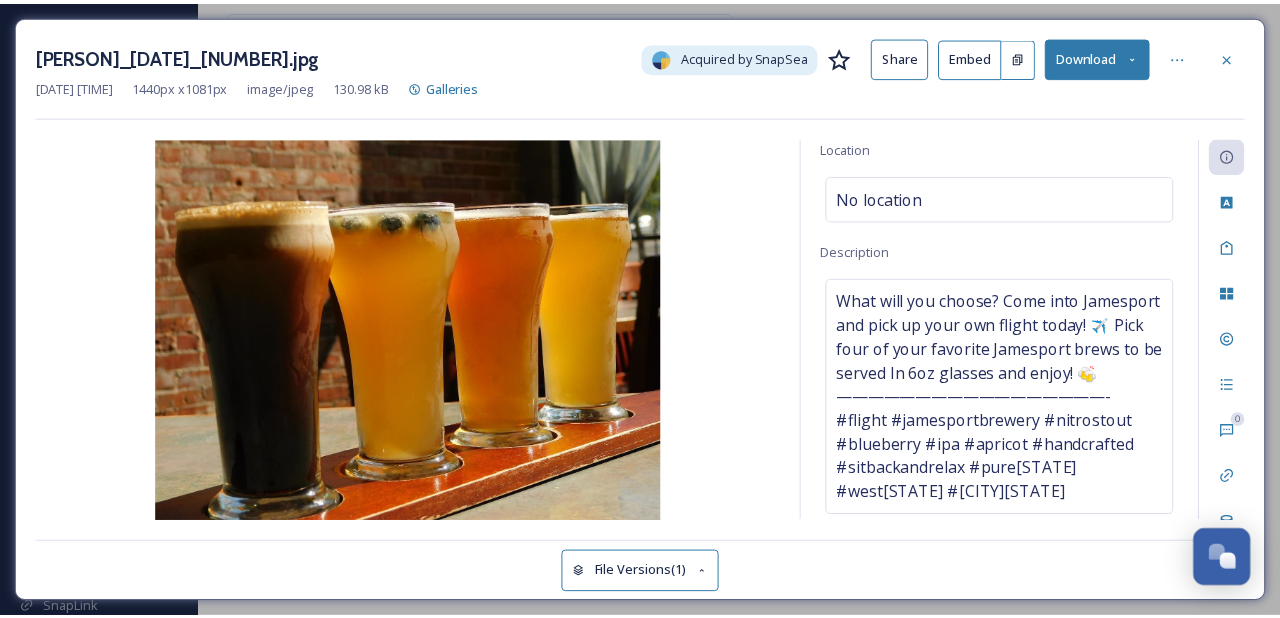 scroll, scrollTop: 126, scrollLeft: 0, axis: vertical 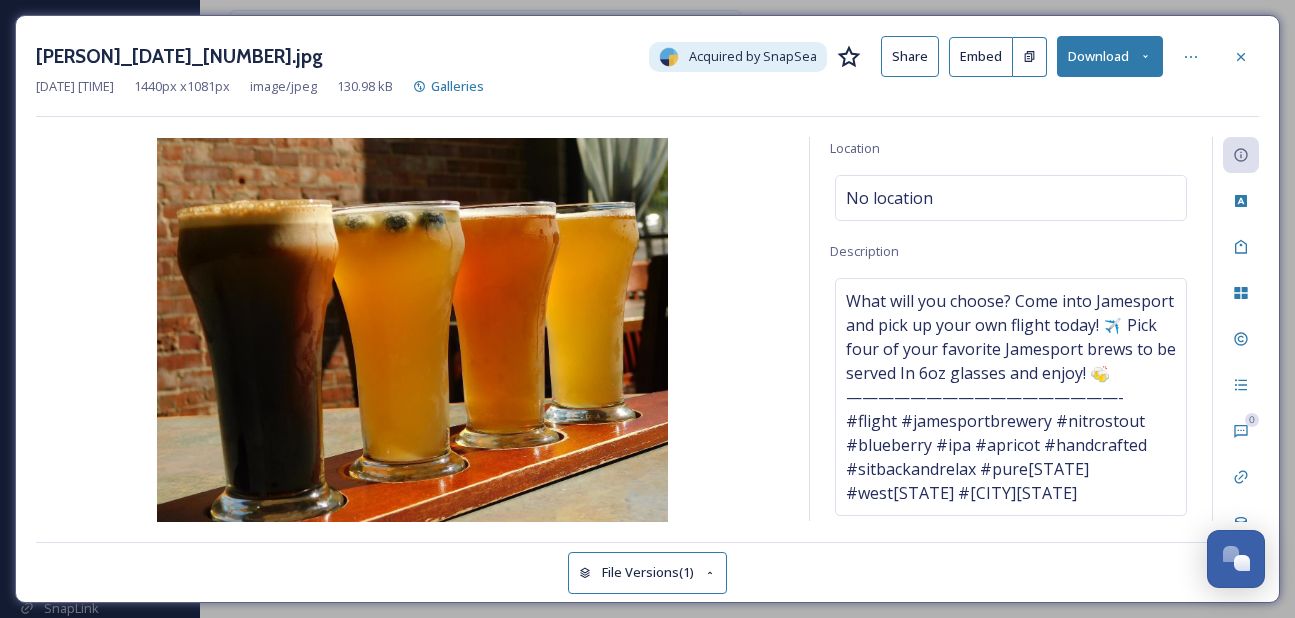 click on "Download" at bounding box center [1110, 56] 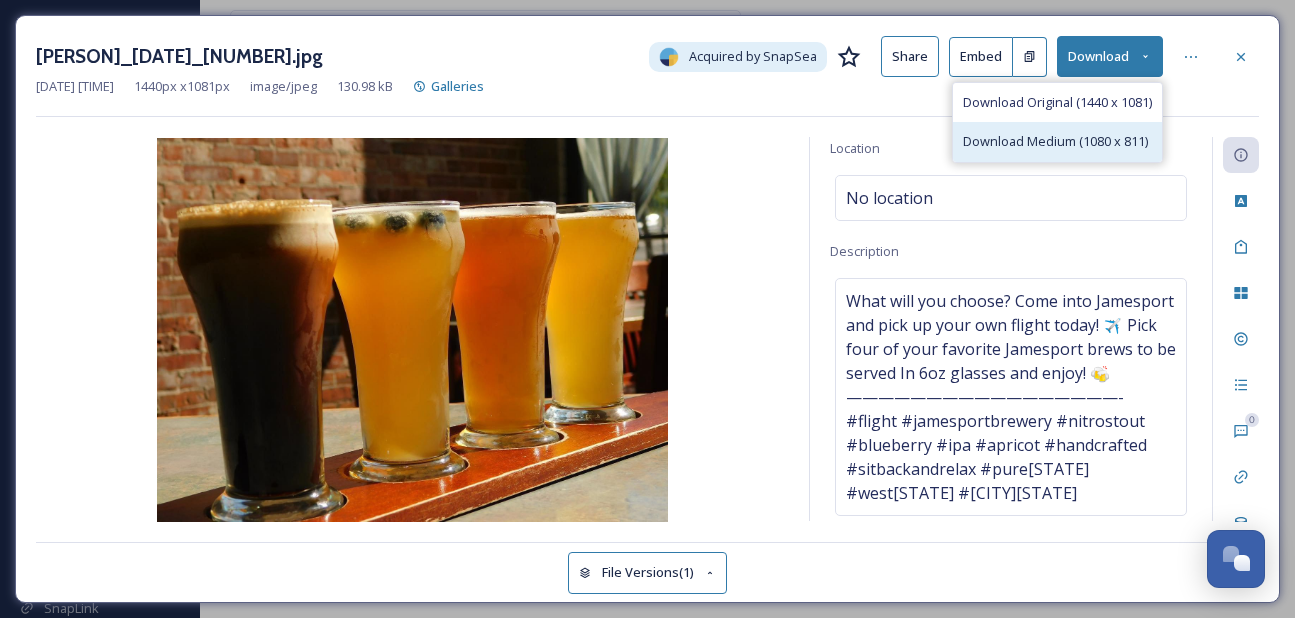 click on "Download Medium (1080 x 811)" at bounding box center [1055, 141] 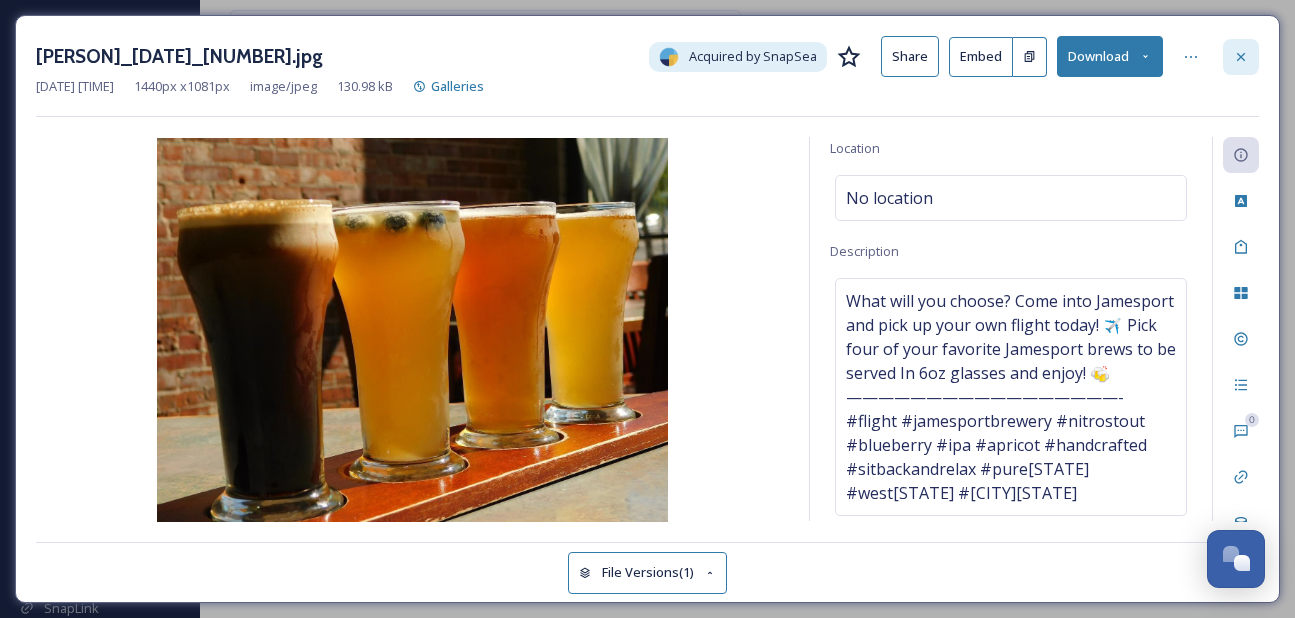 click at bounding box center [1241, 57] 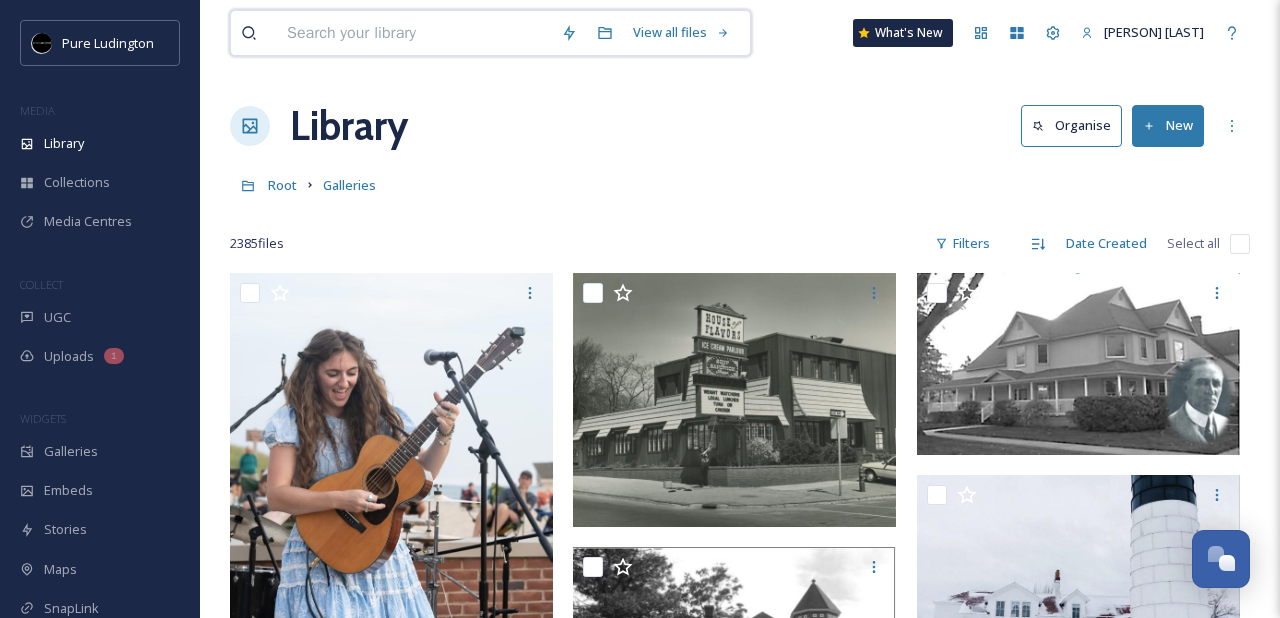 click at bounding box center (414, 33) 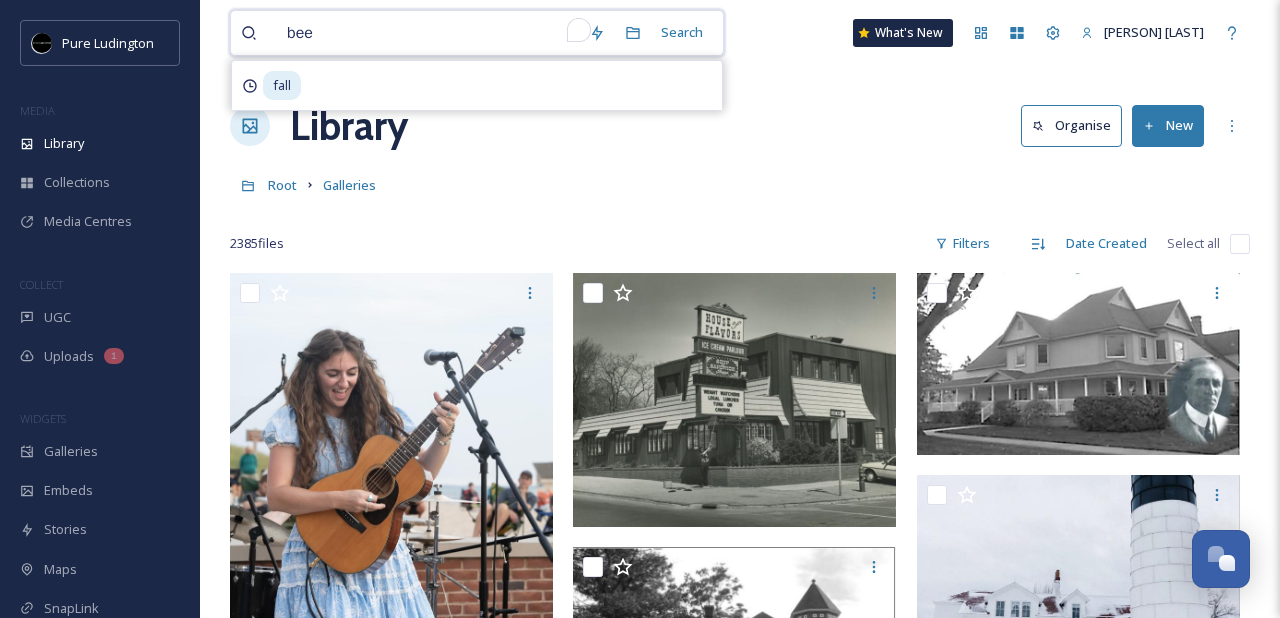 type on "beer" 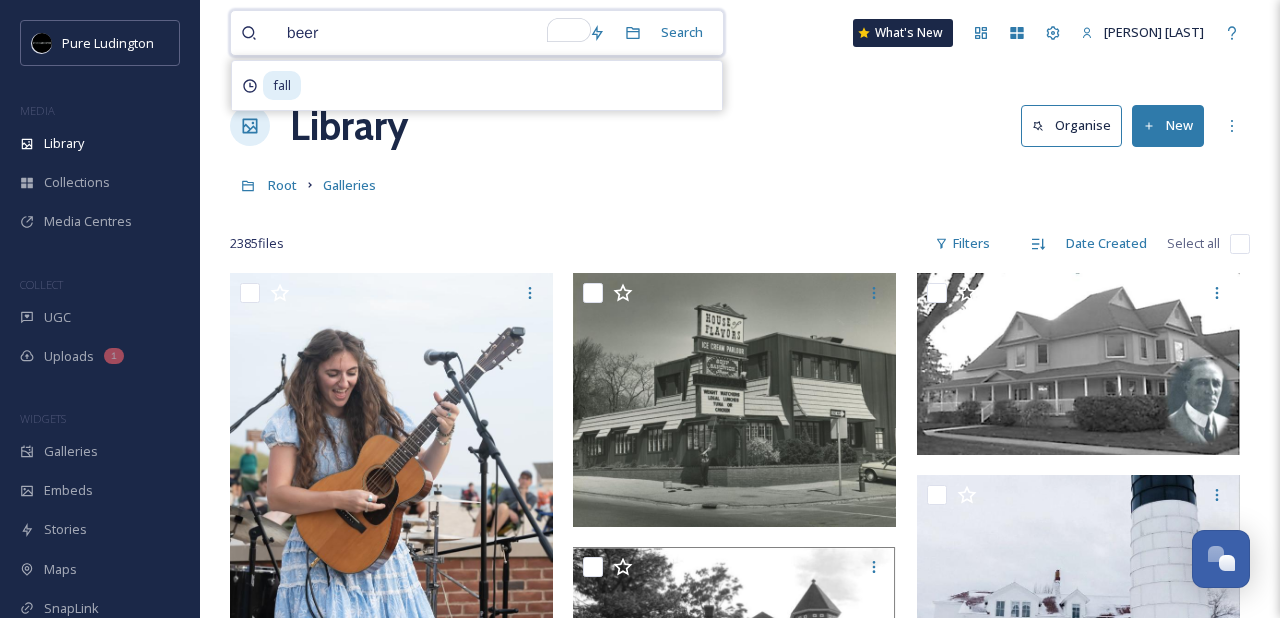 type 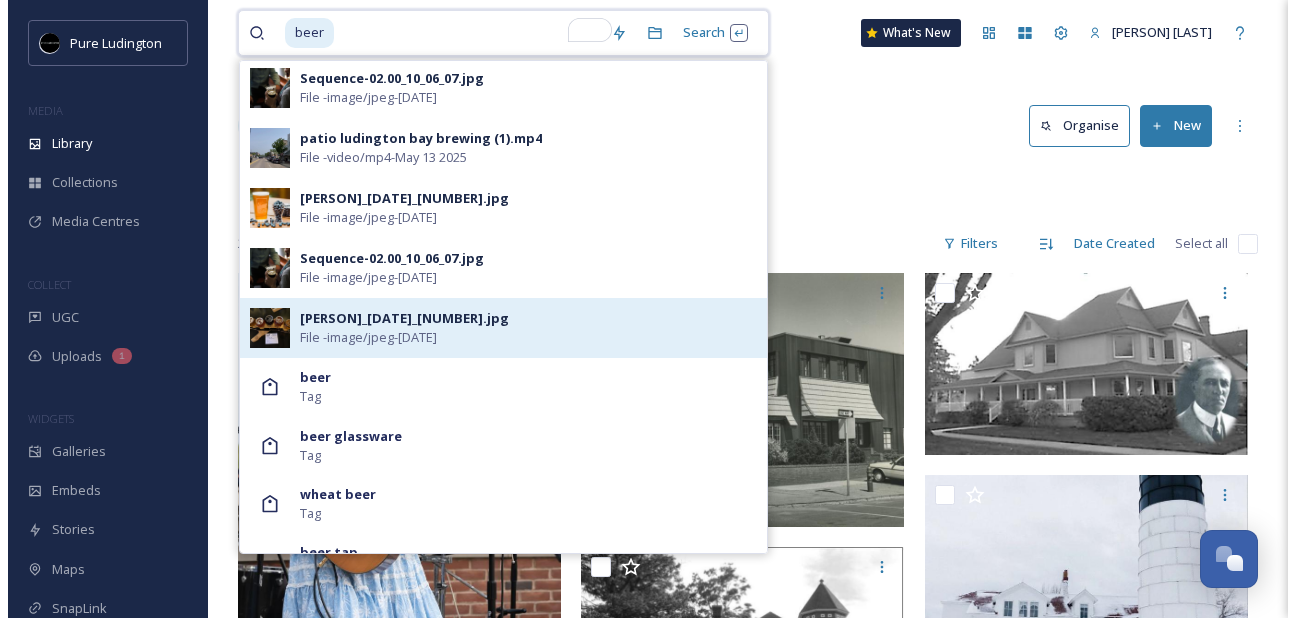 scroll, scrollTop: 1087, scrollLeft: 0, axis: vertical 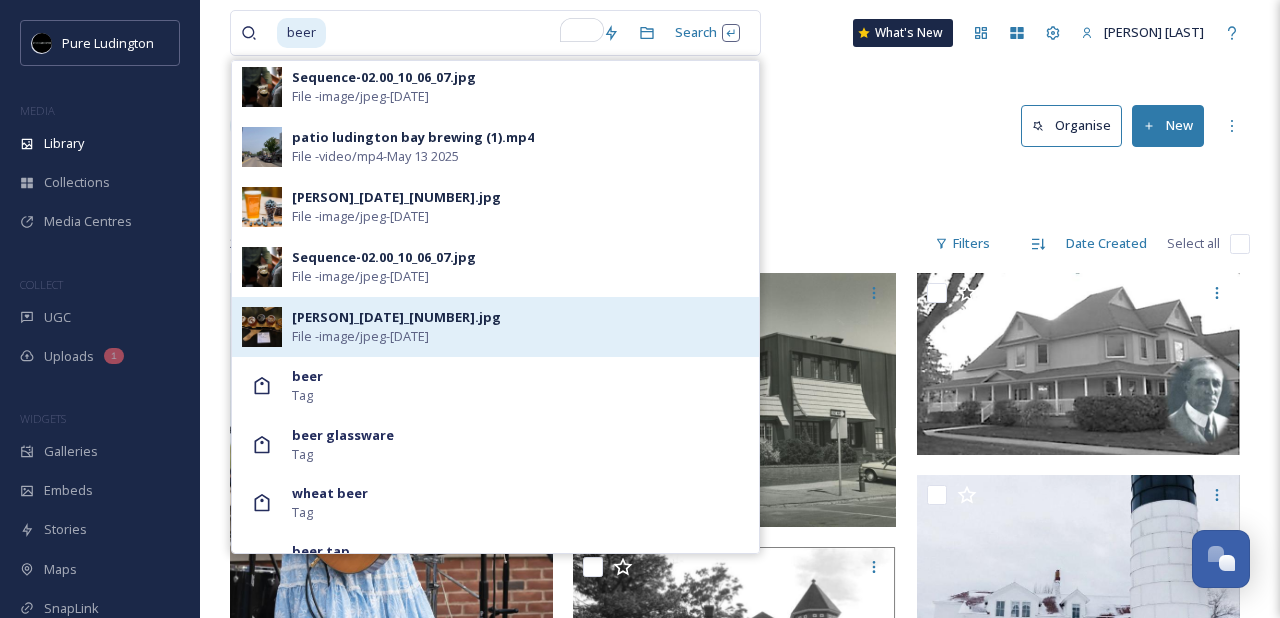 click on "[PERSON]_[DATE]_[NUMBER].jpg File -  image/jpeg  -  [DATE]" at bounding box center (495, 327) 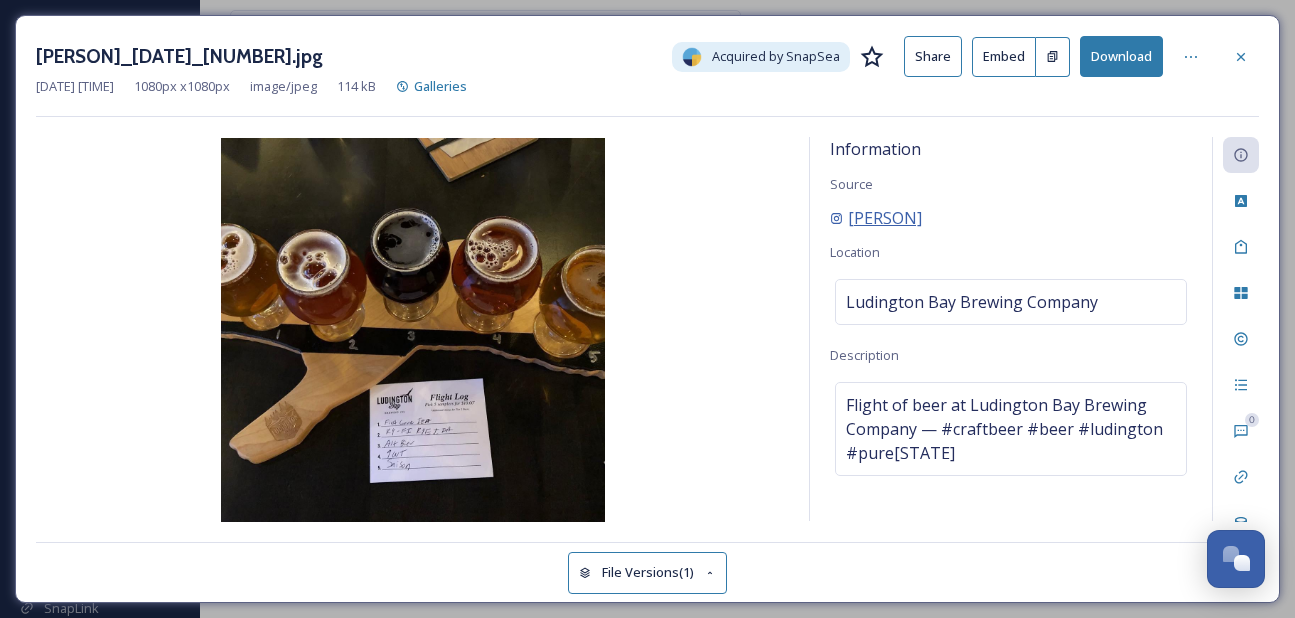 drag, startPoint x: 998, startPoint y: 214, endPoint x: 830, endPoint y: 224, distance: 168.29736 